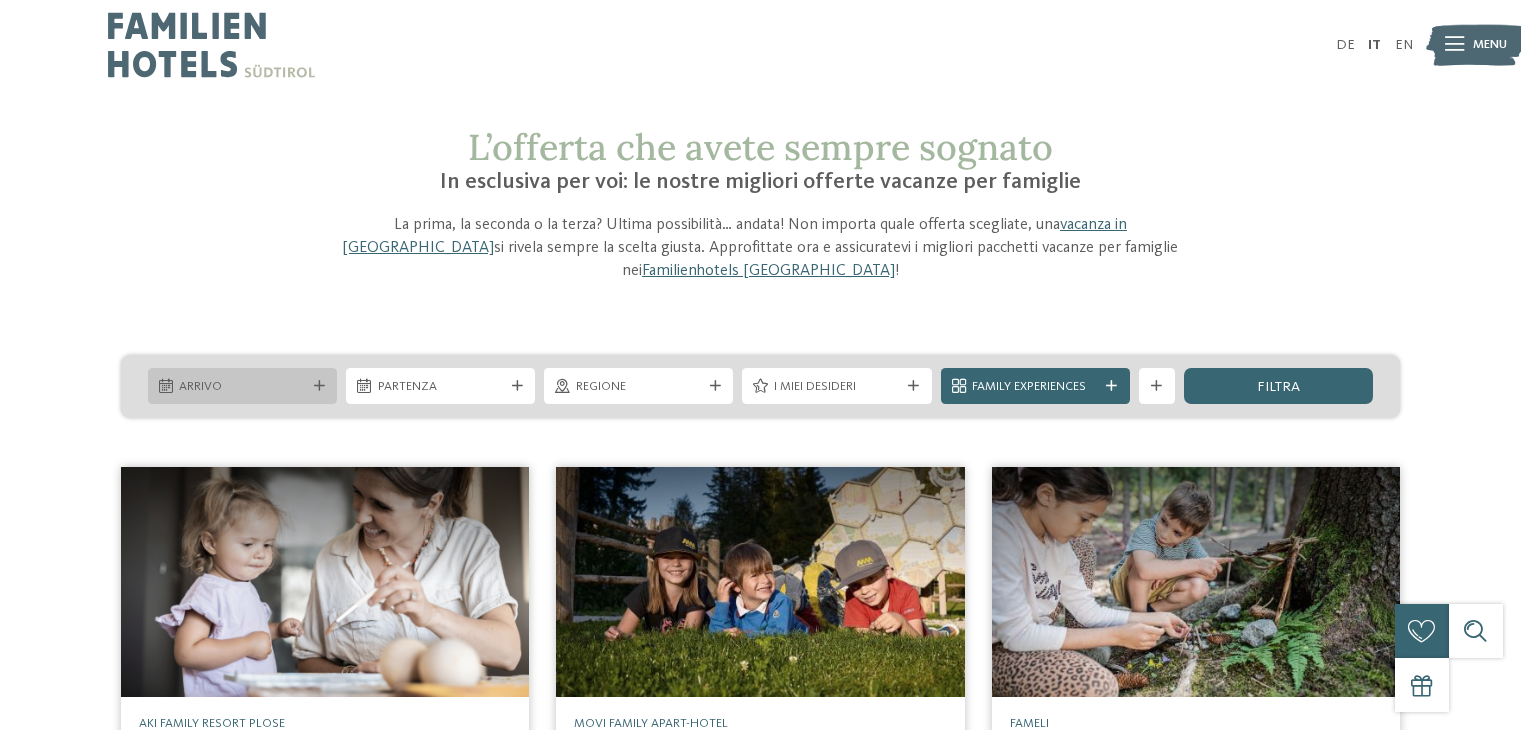 scroll, scrollTop: 0, scrollLeft: 0, axis: both 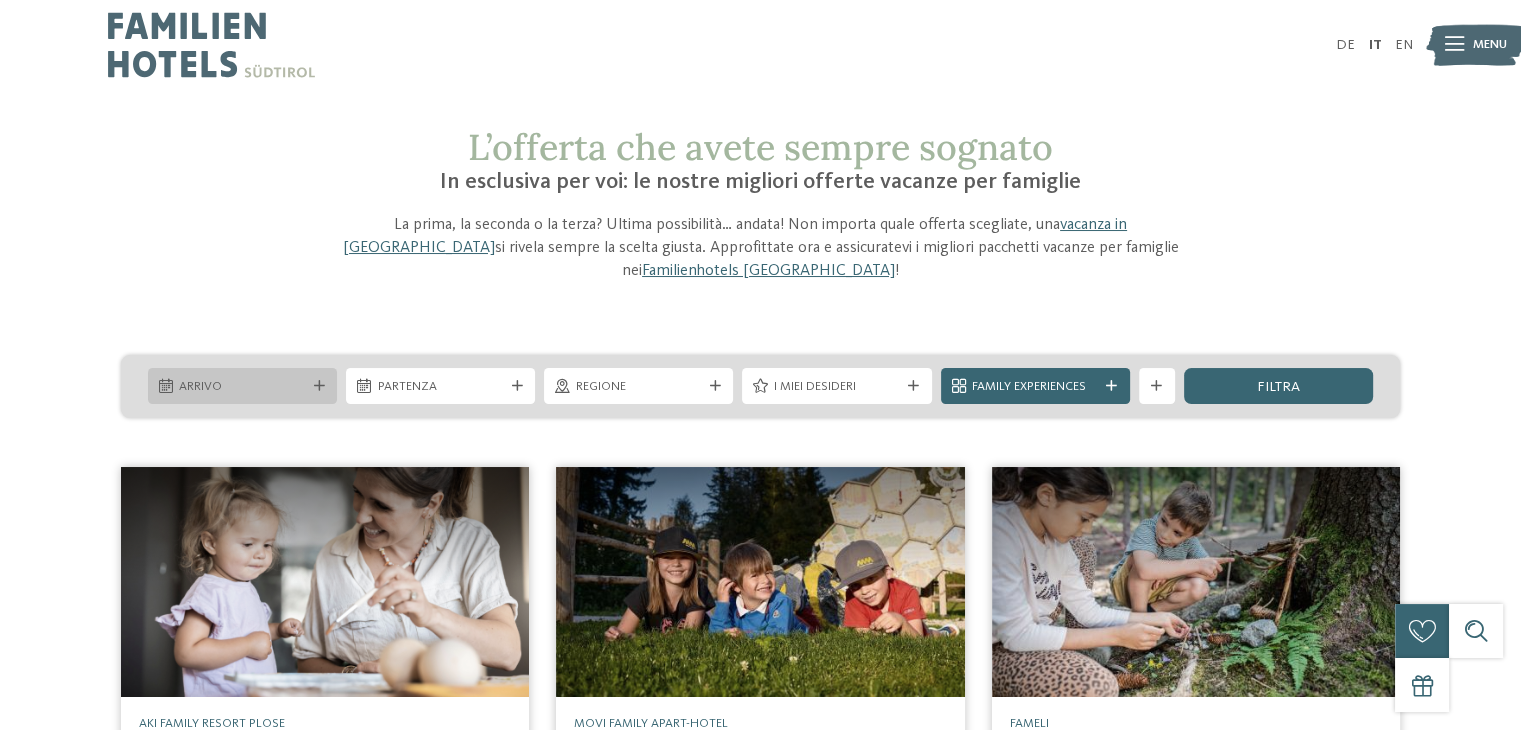 click on "Arrivo" at bounding box center [242, 387] 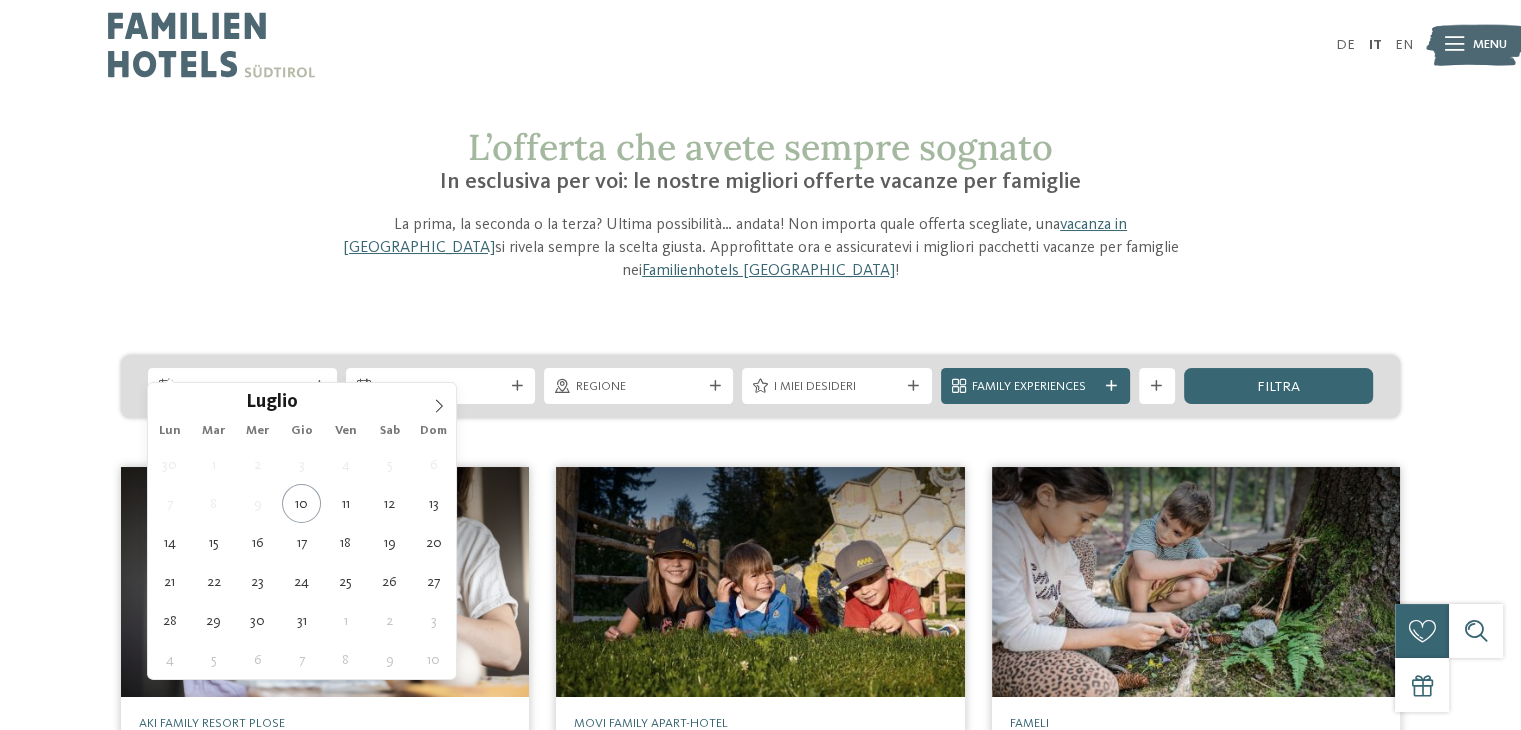 click 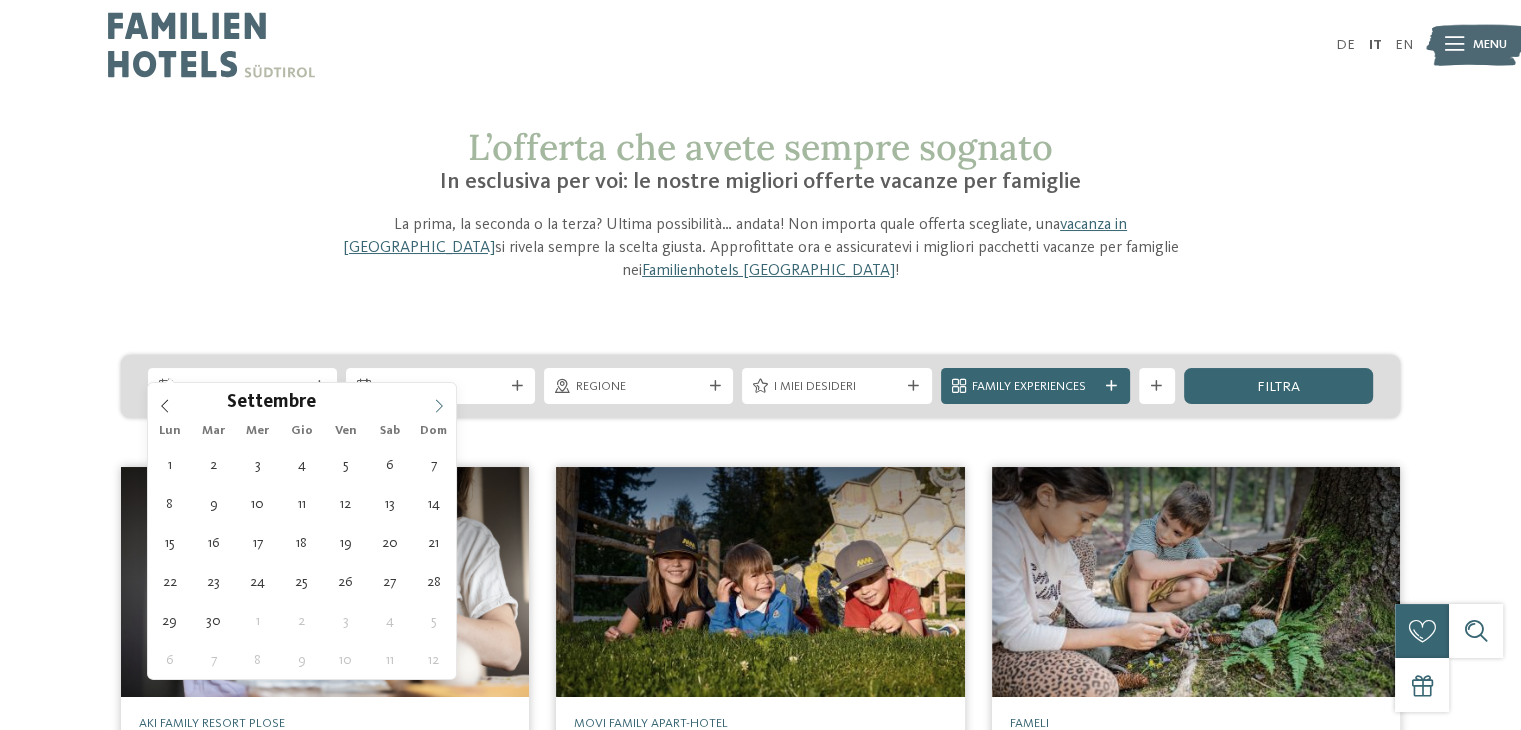 click 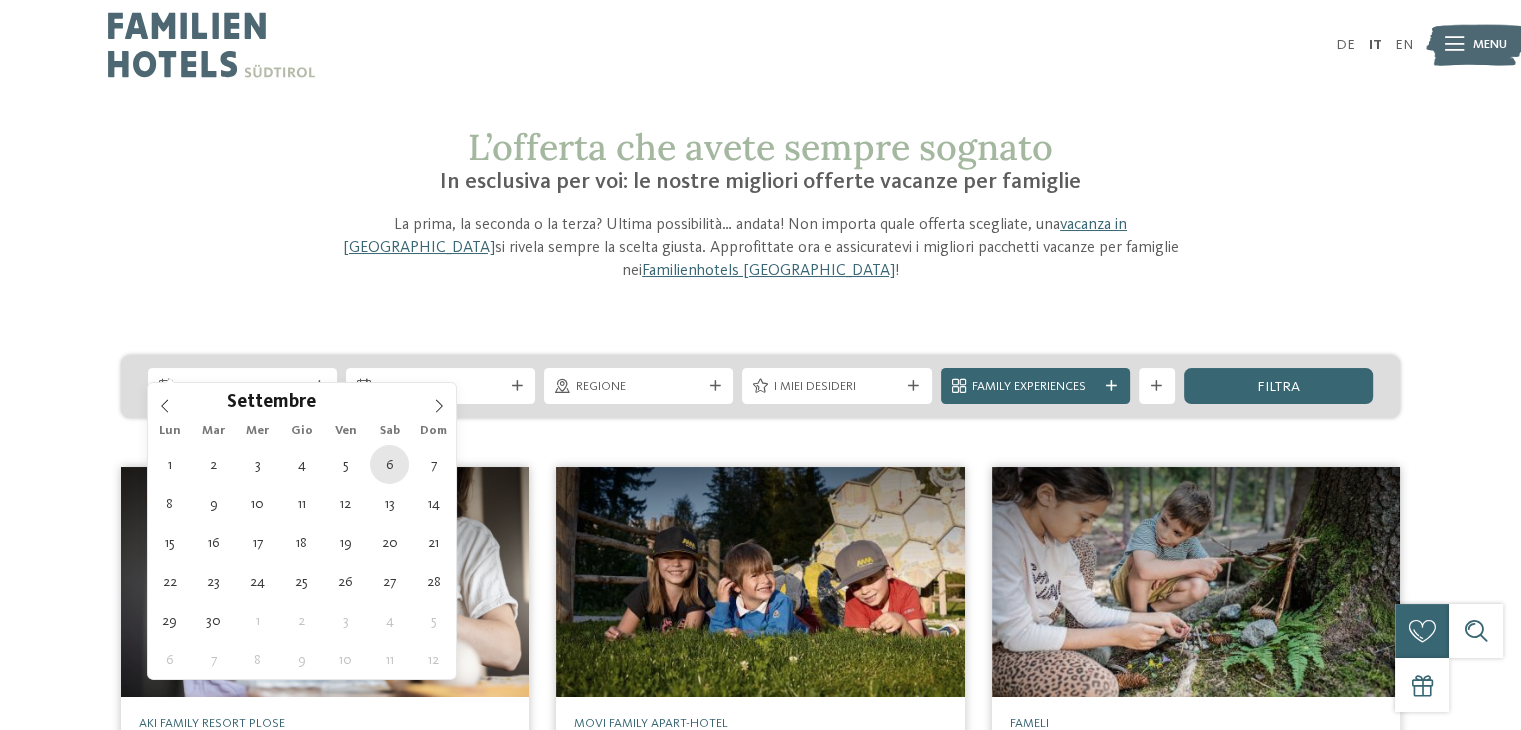 type on "[DATE]" 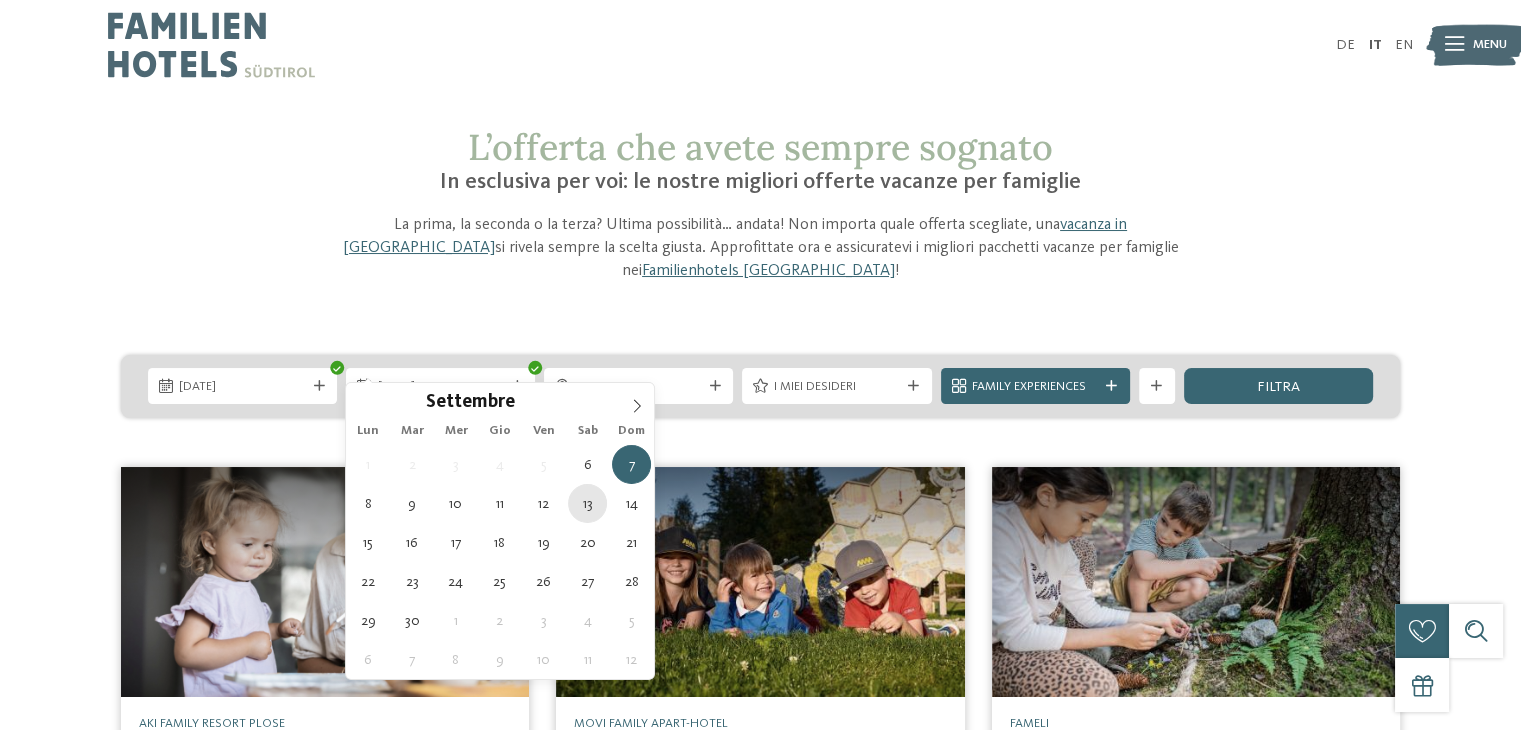 type on "[DATE]" 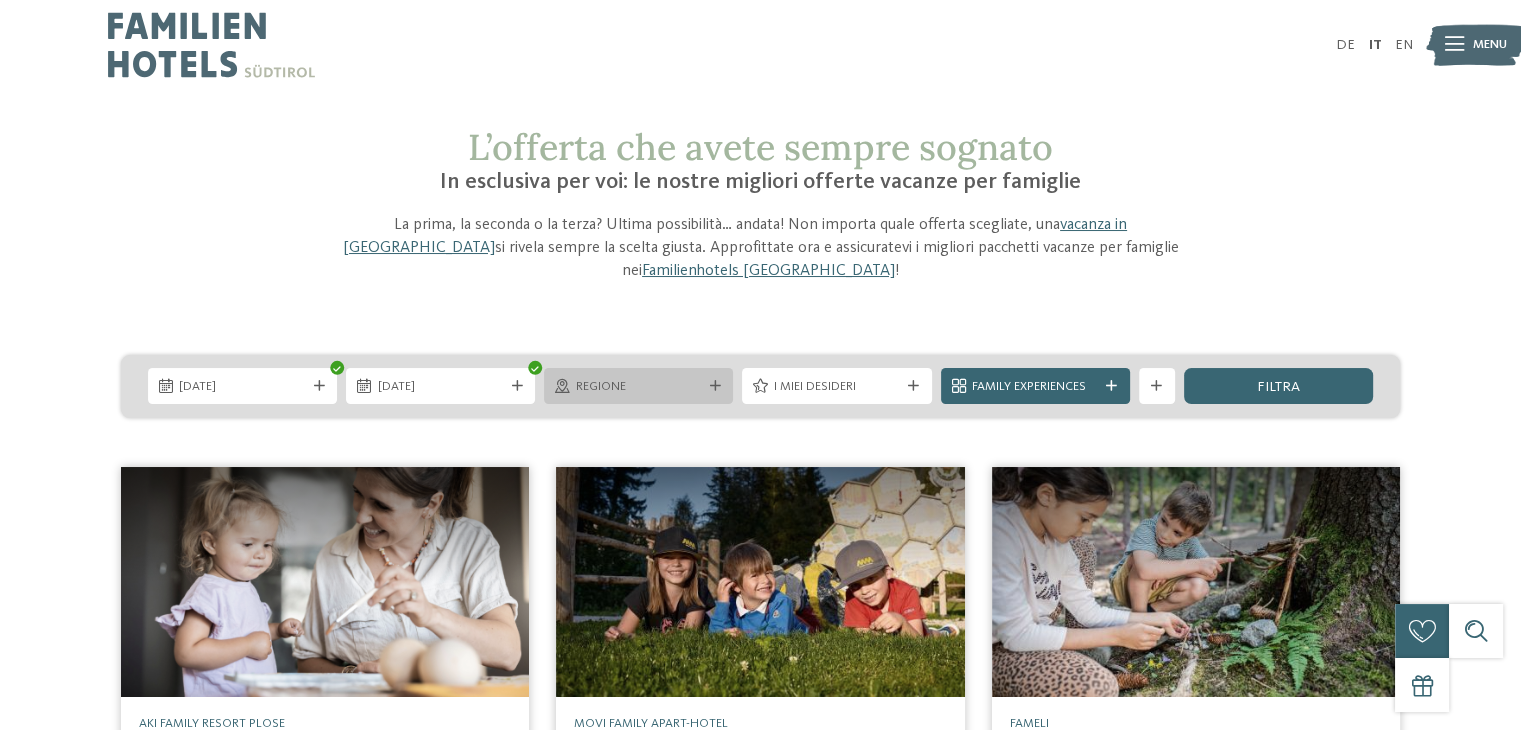 click on "Regione" at bounding box center (639, 387) 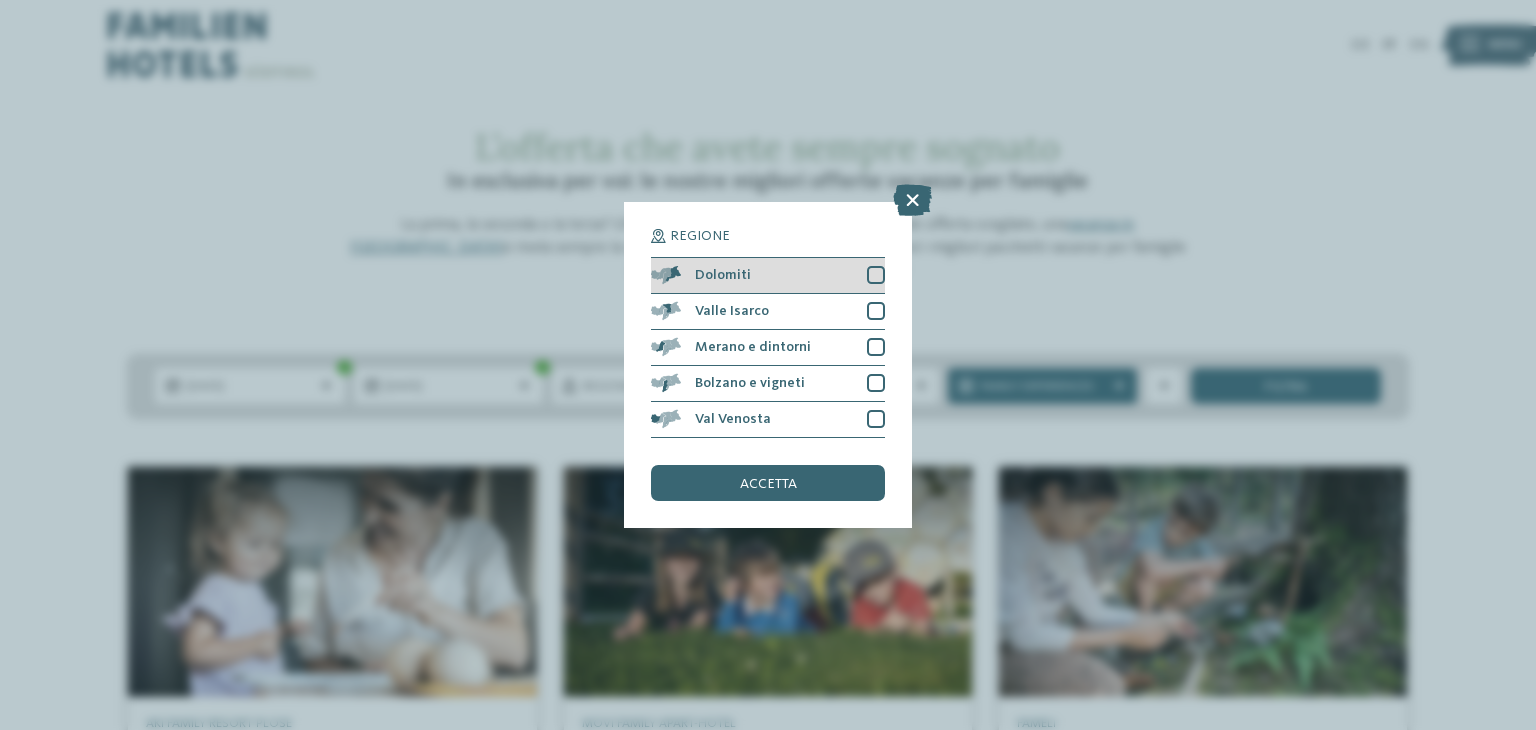 click at bounding box center (876, 275) 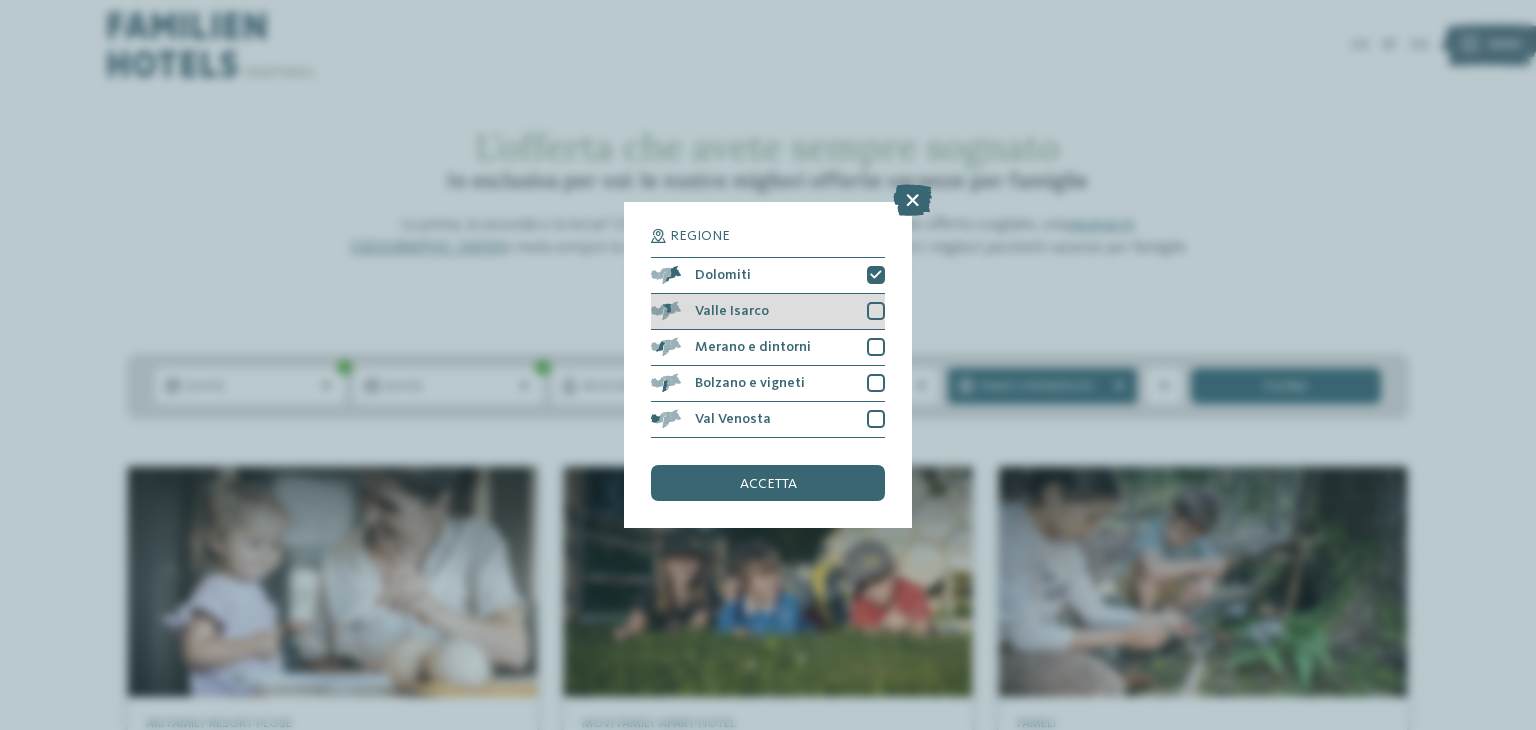 click at bounding box center [876, 311] 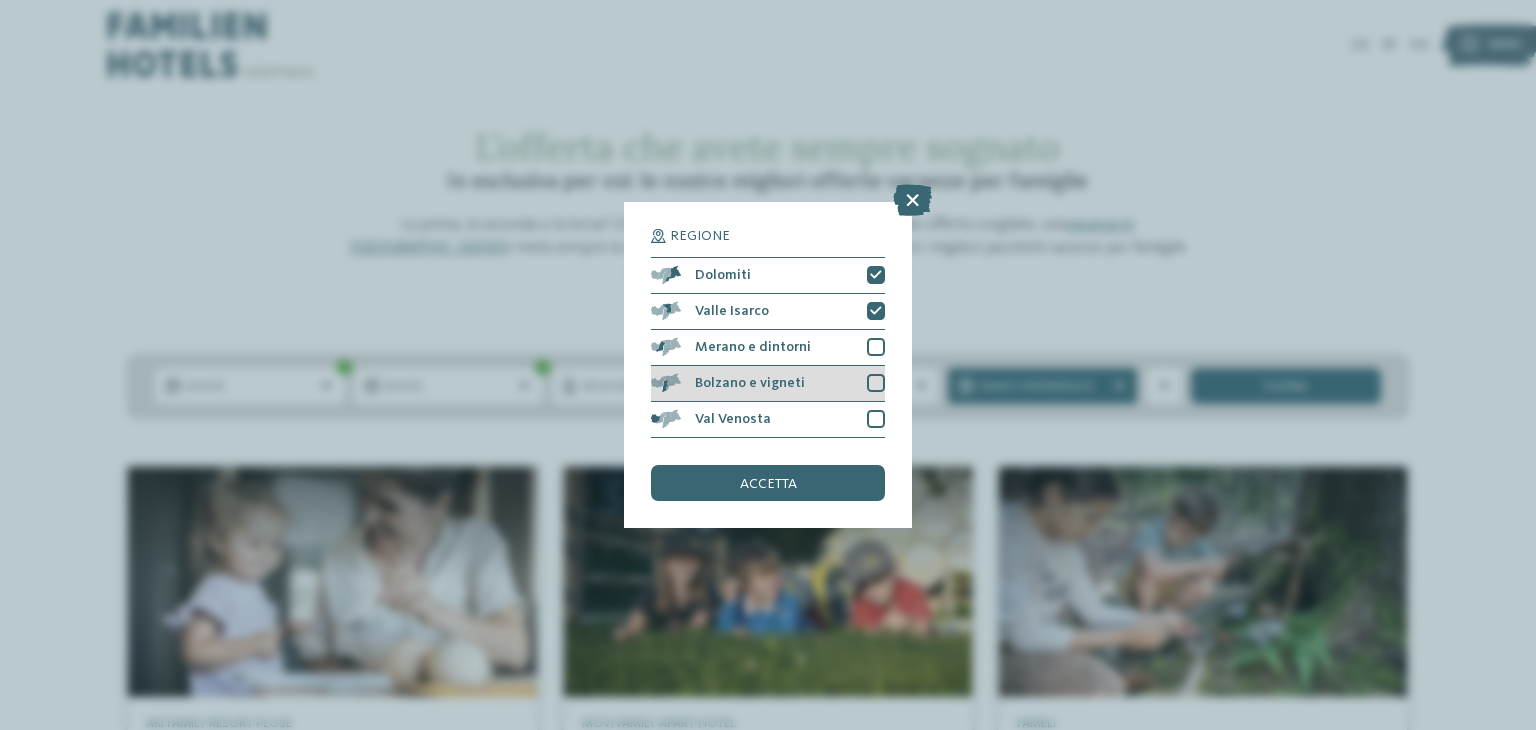 click at bounding box center [876, 383] 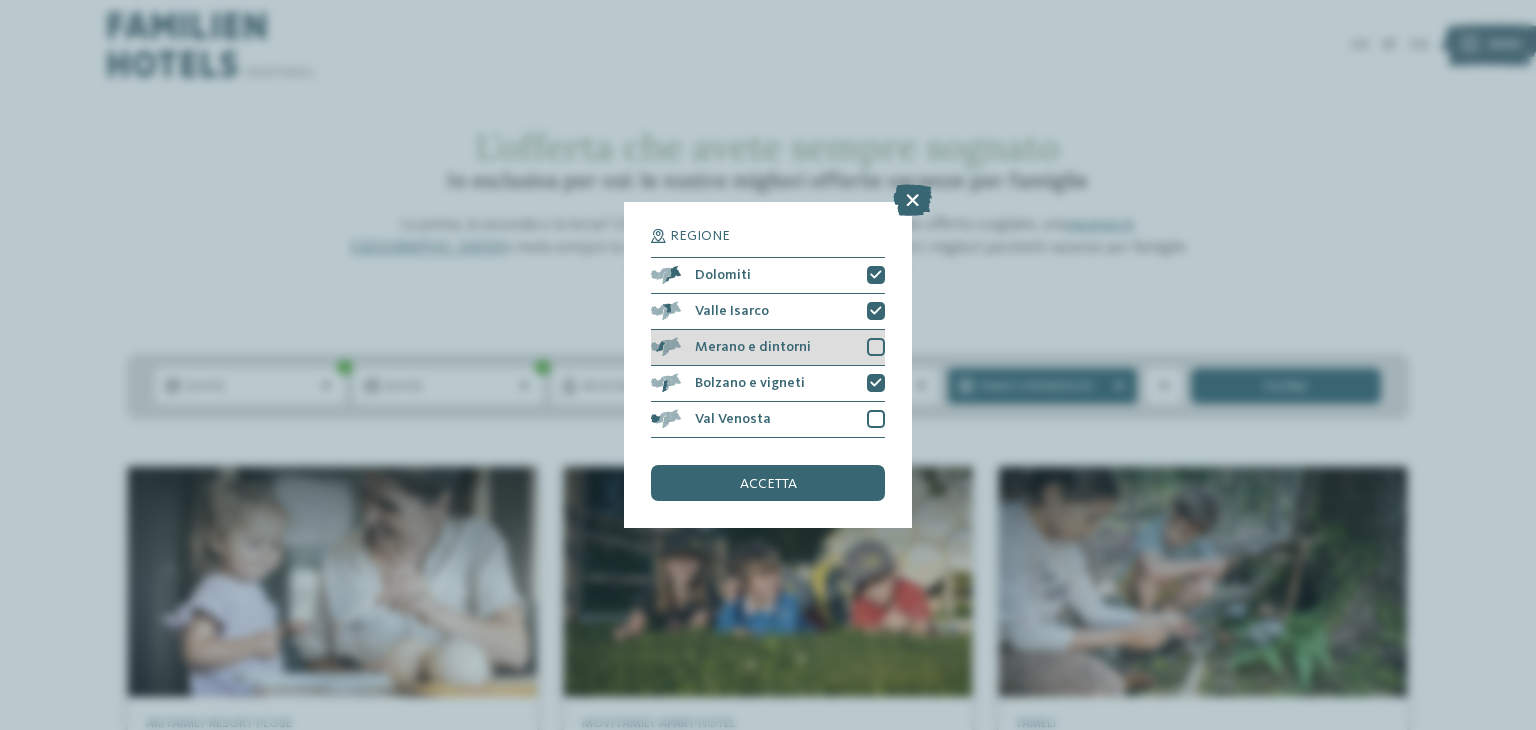 click at bounding box center (876, 347) 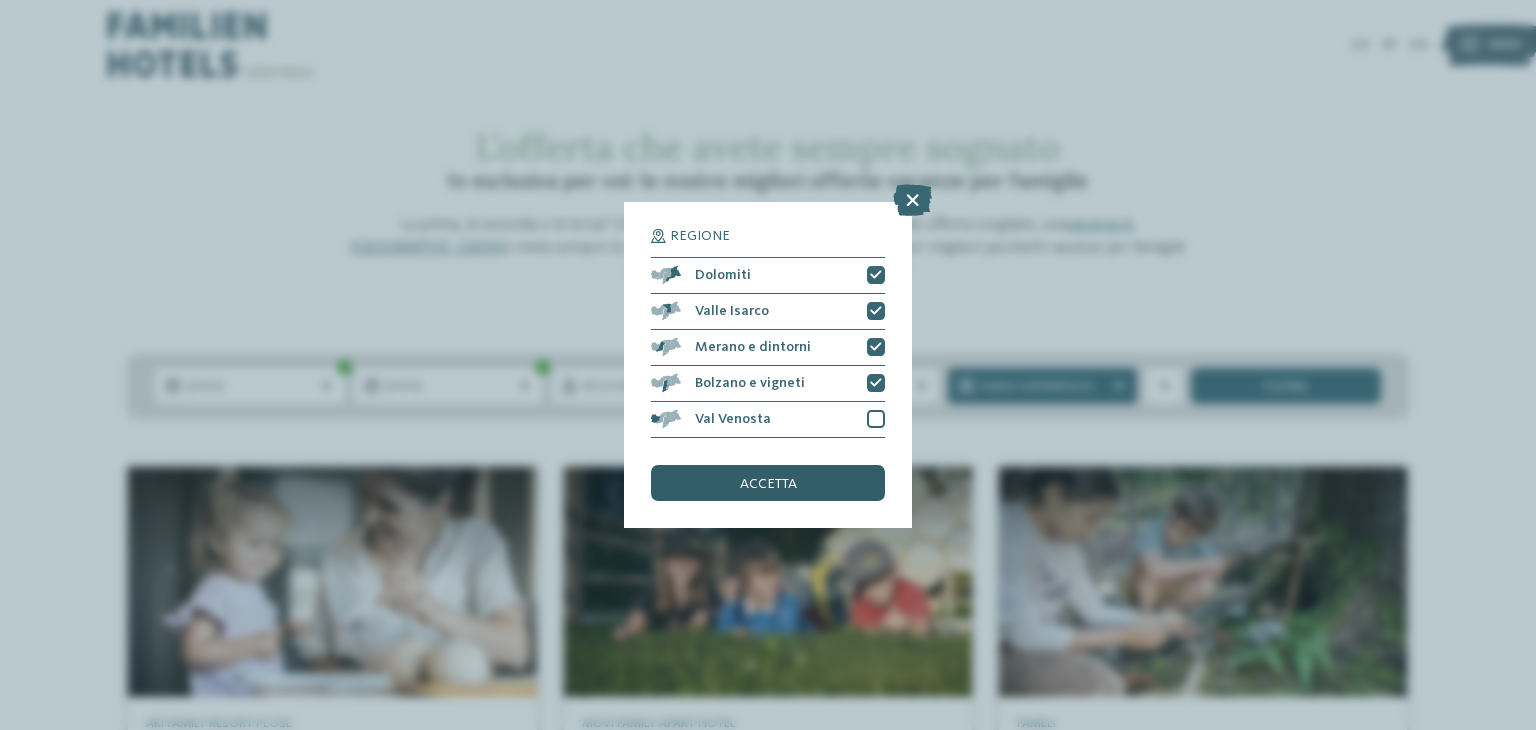 click on "accetta" at bounding box center [768, 483] 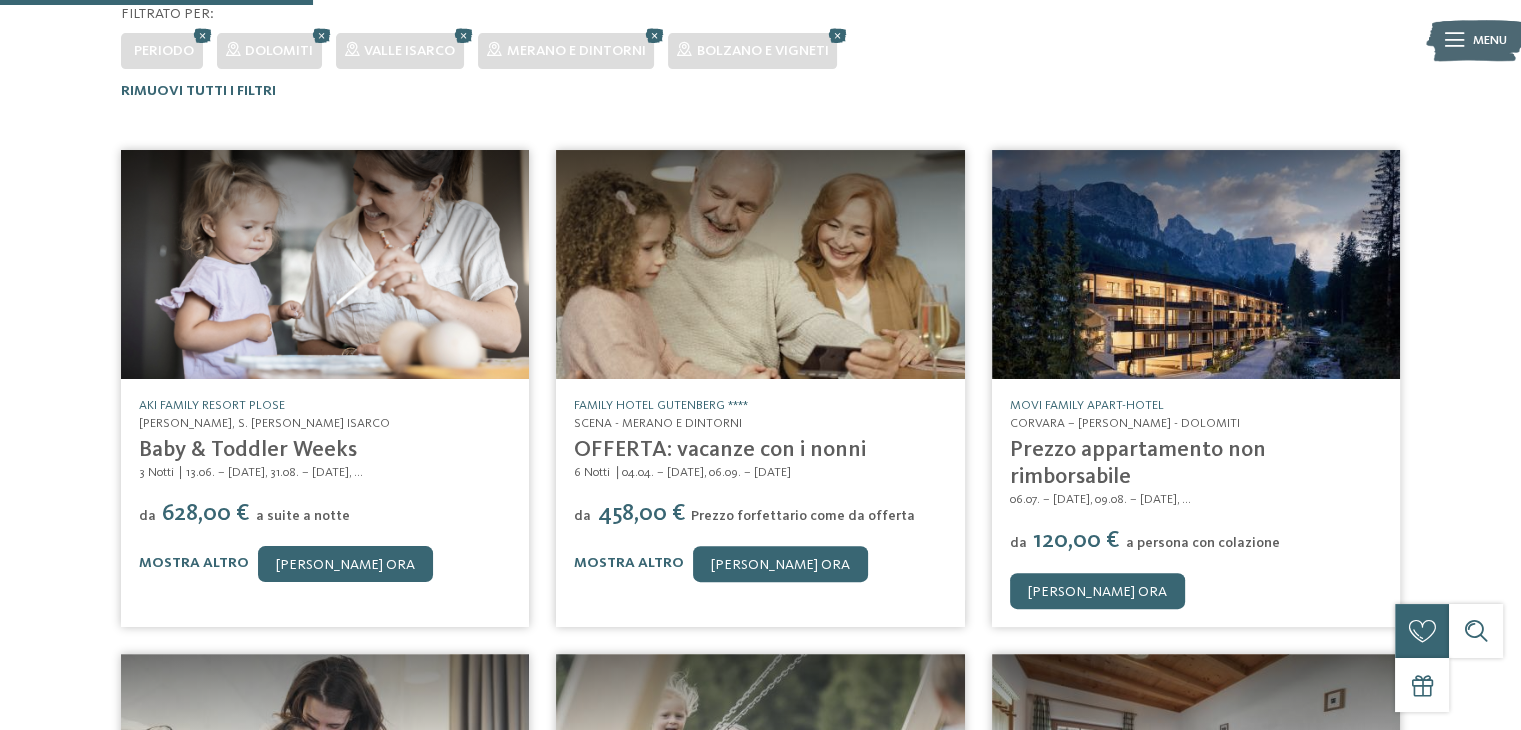 scroll, scrollTop: 430, scrollLeft: 0, axis: vertical 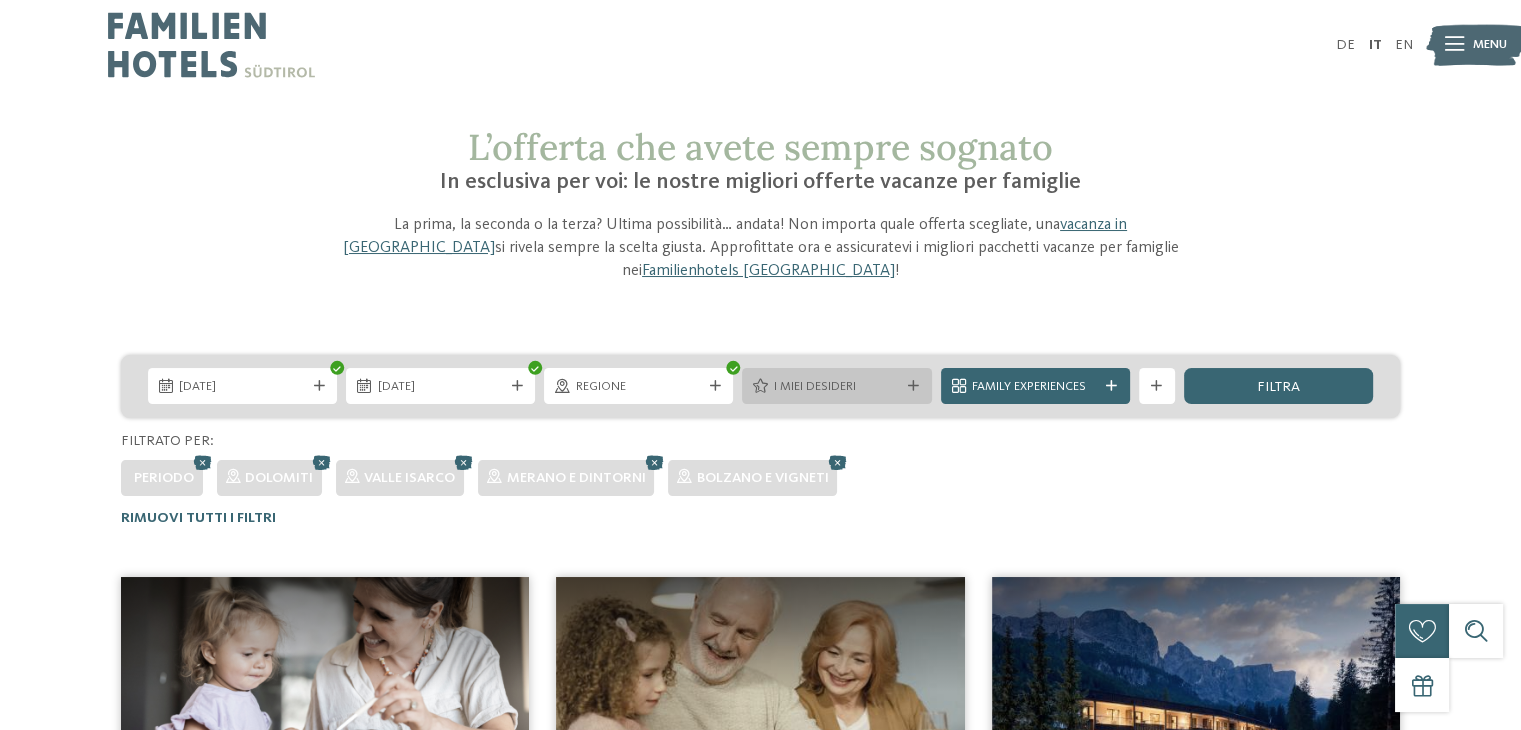 click on "I miei desideri" at bounding box center (837, 387) 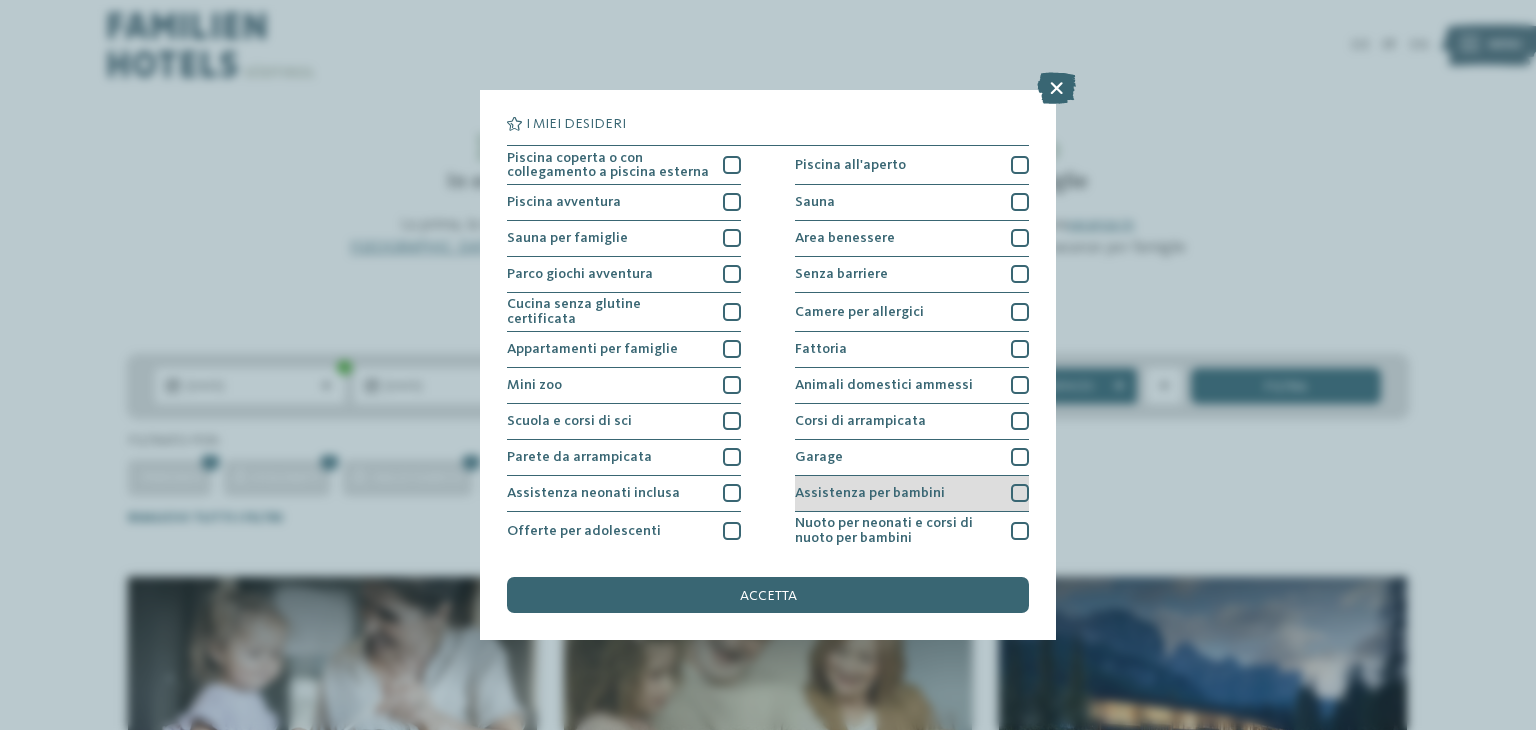 click at bounding box center (1020, 493) 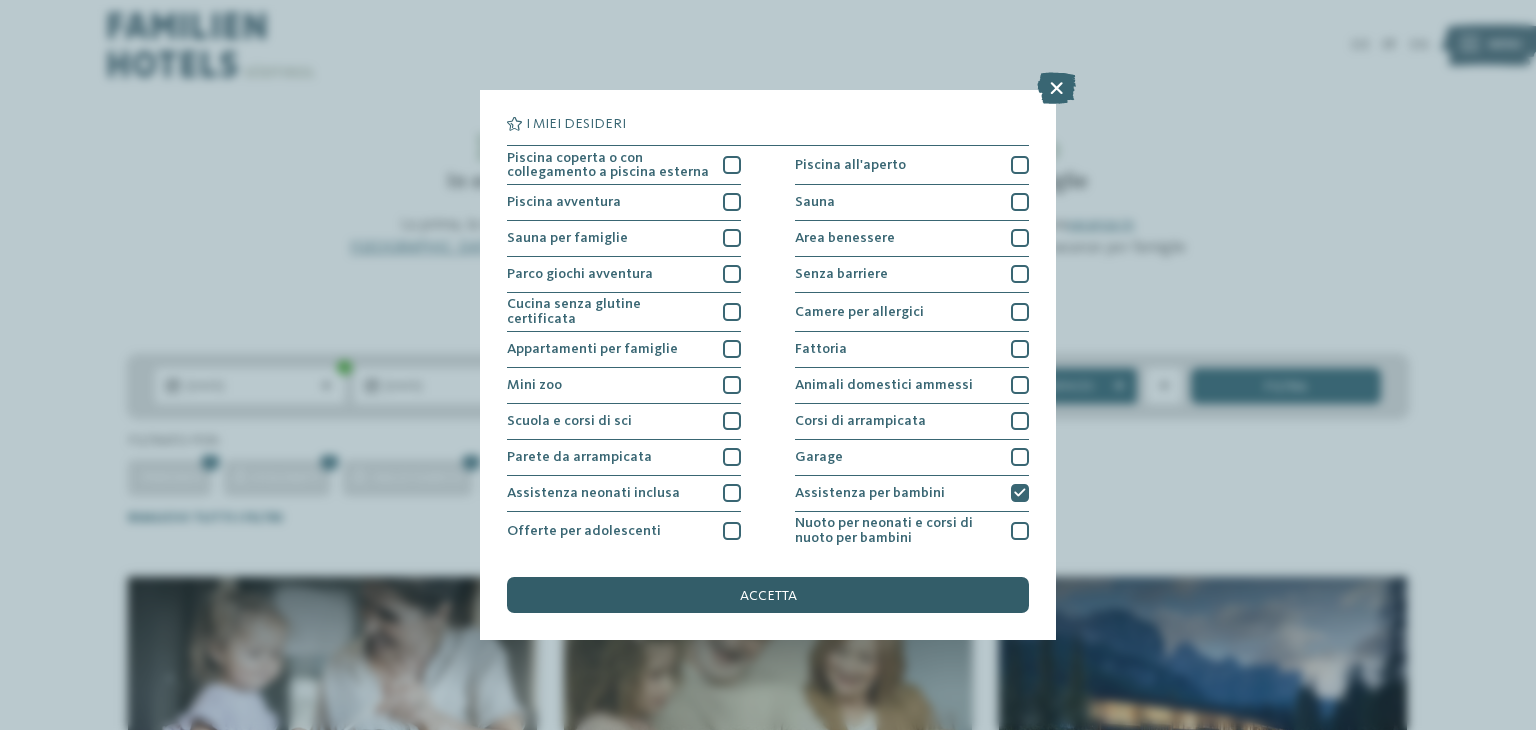 click on "accetta" at bounding box center (768, 595) 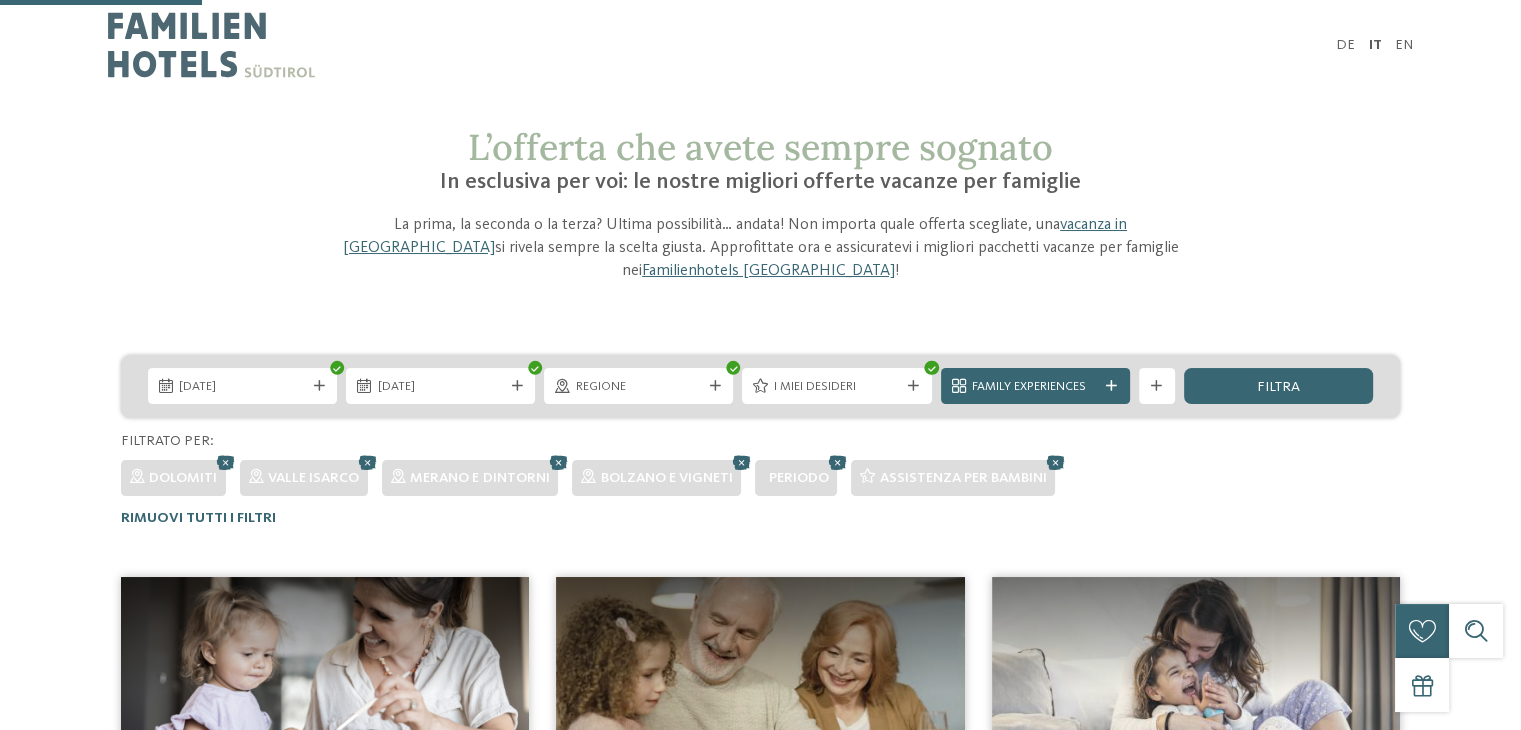 scroll, scrollTop: 430, scrollLeft: 0, axis: vertical 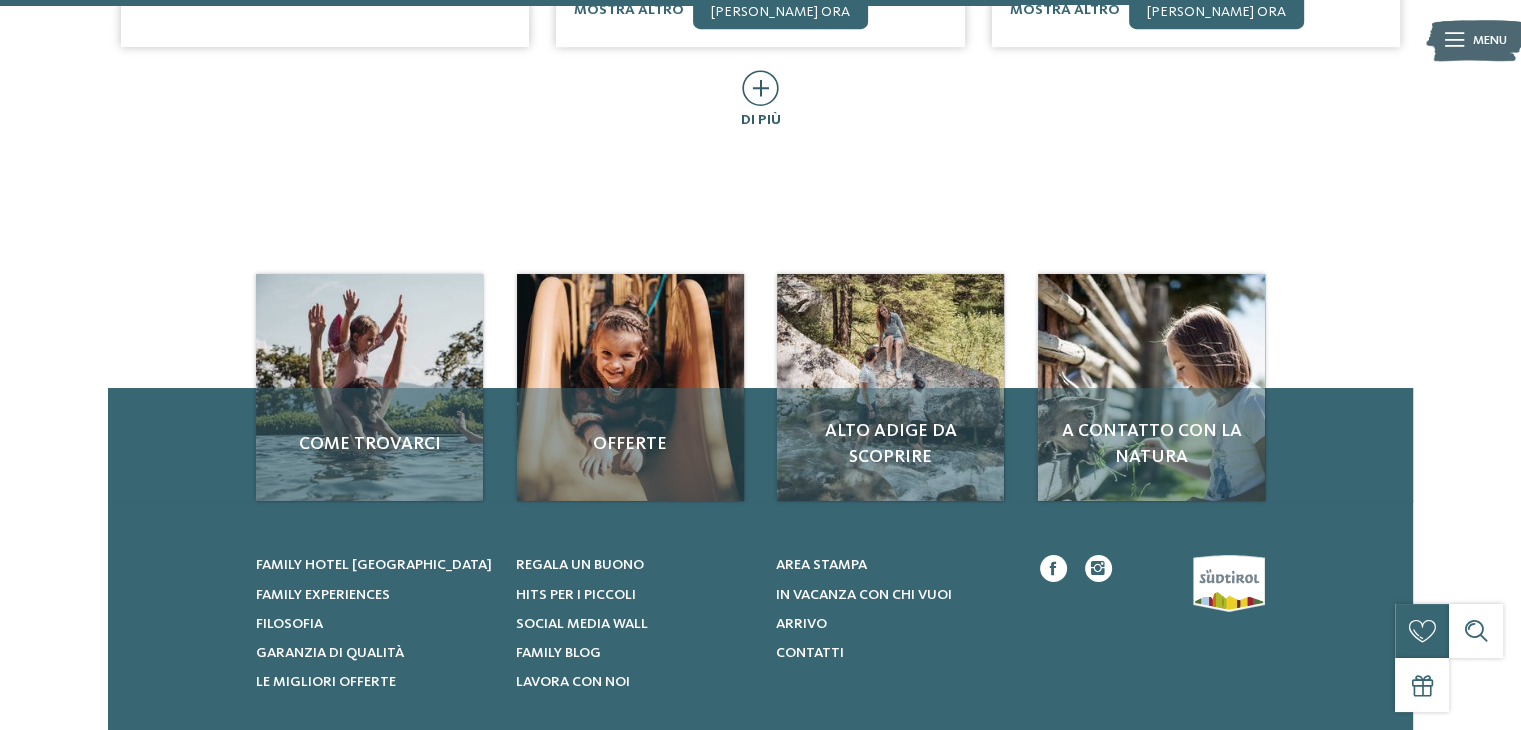 click at bounding box center [760, 88] 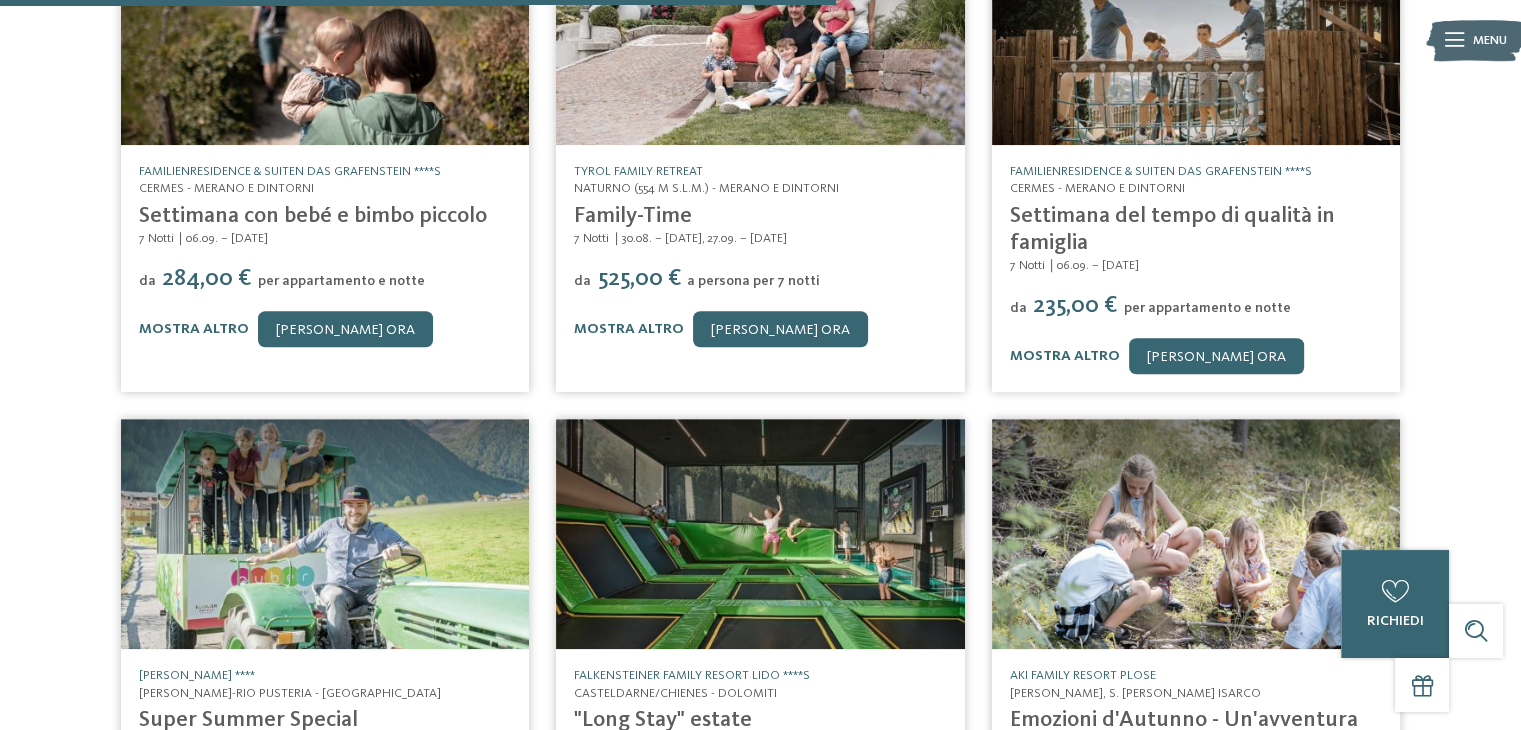 scroll, scrollTop: 1644, scrollLeft: 0, axis: vertical 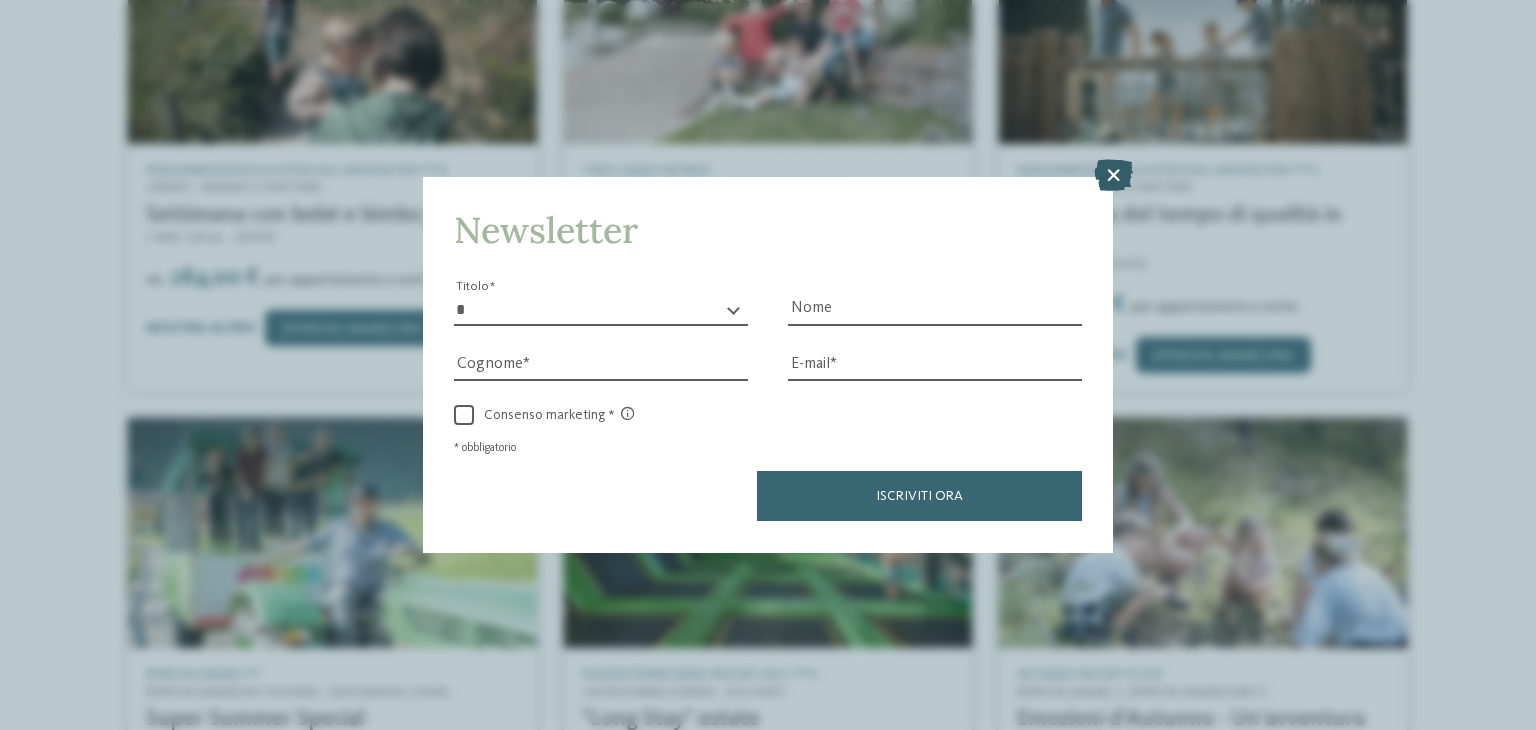 click at bounding box center (1113, 176) 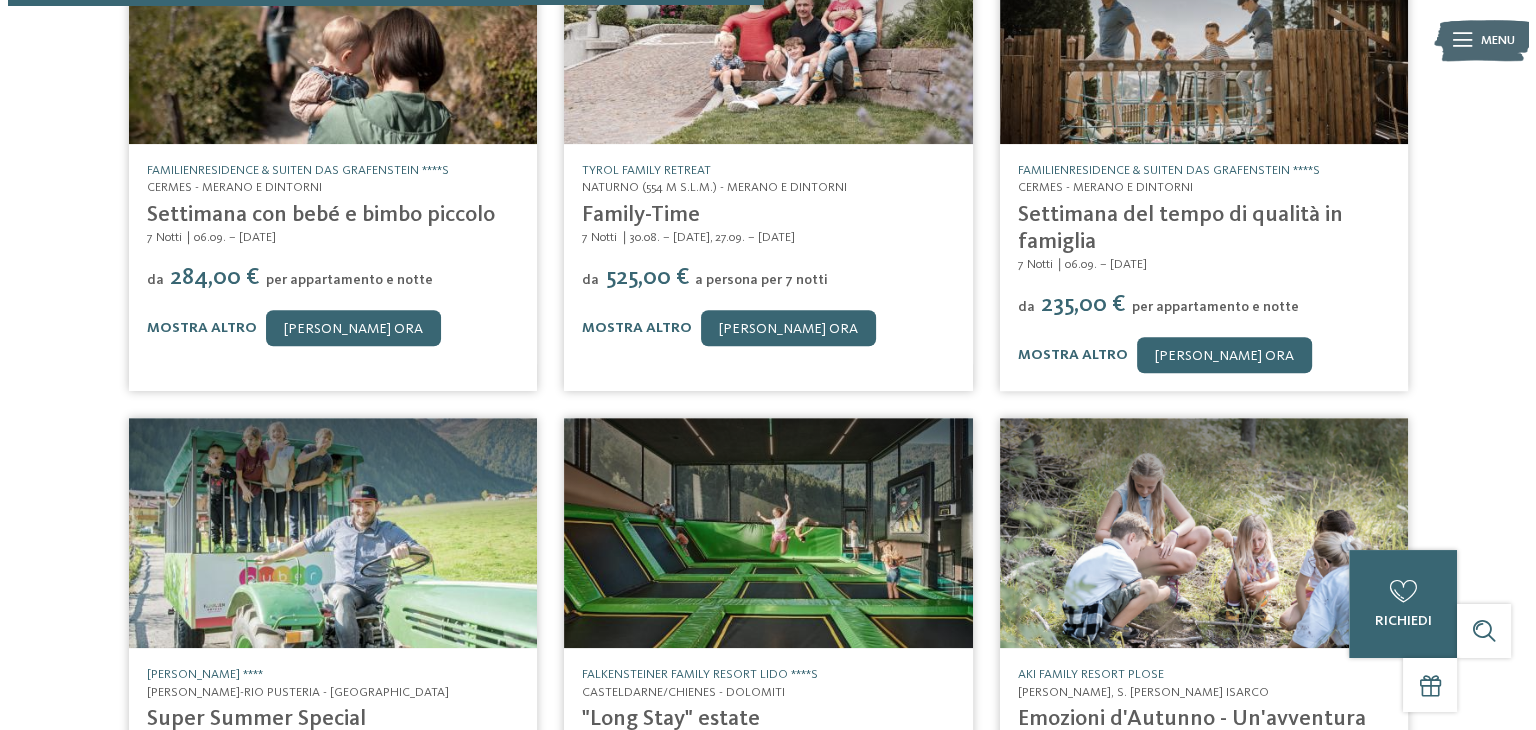 scroll, scrollTop: 1005, scrollLeft: 0, axis: vertical 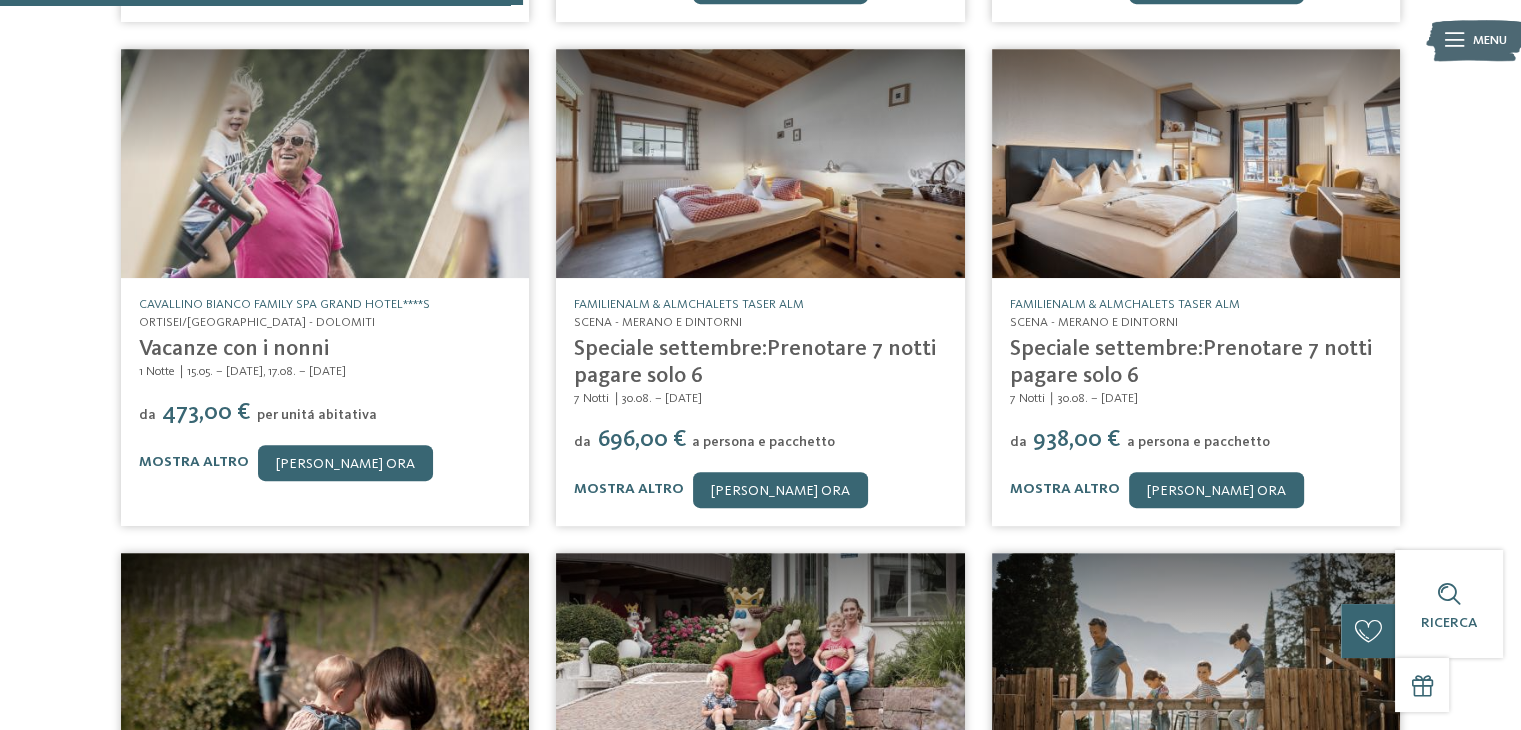 click on "Speciale settembre:Prenotare 7 notti pagare solo 6" at bounding box center (755, 362) 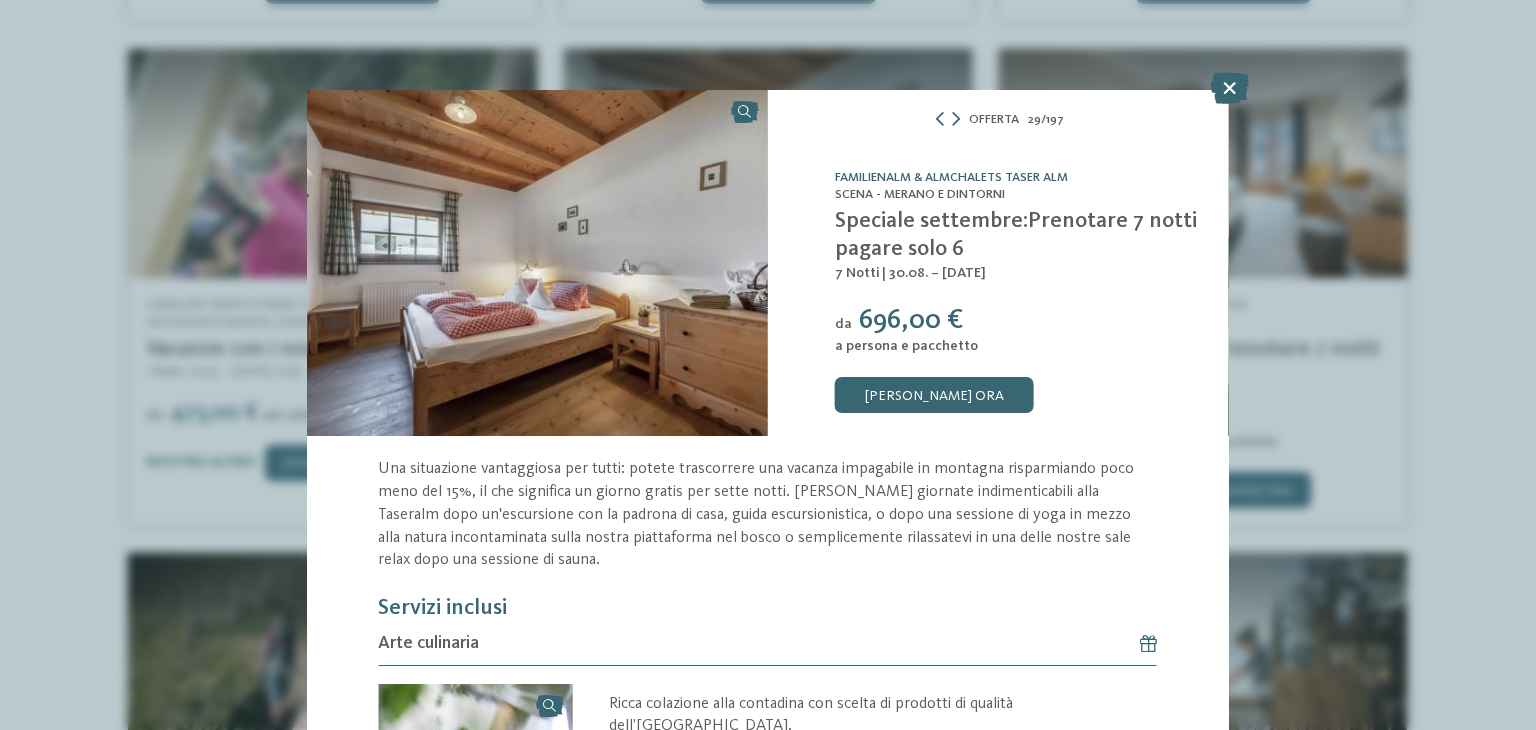scroll, scrollTop: 559, scrollLeft: 0, axis: vertical 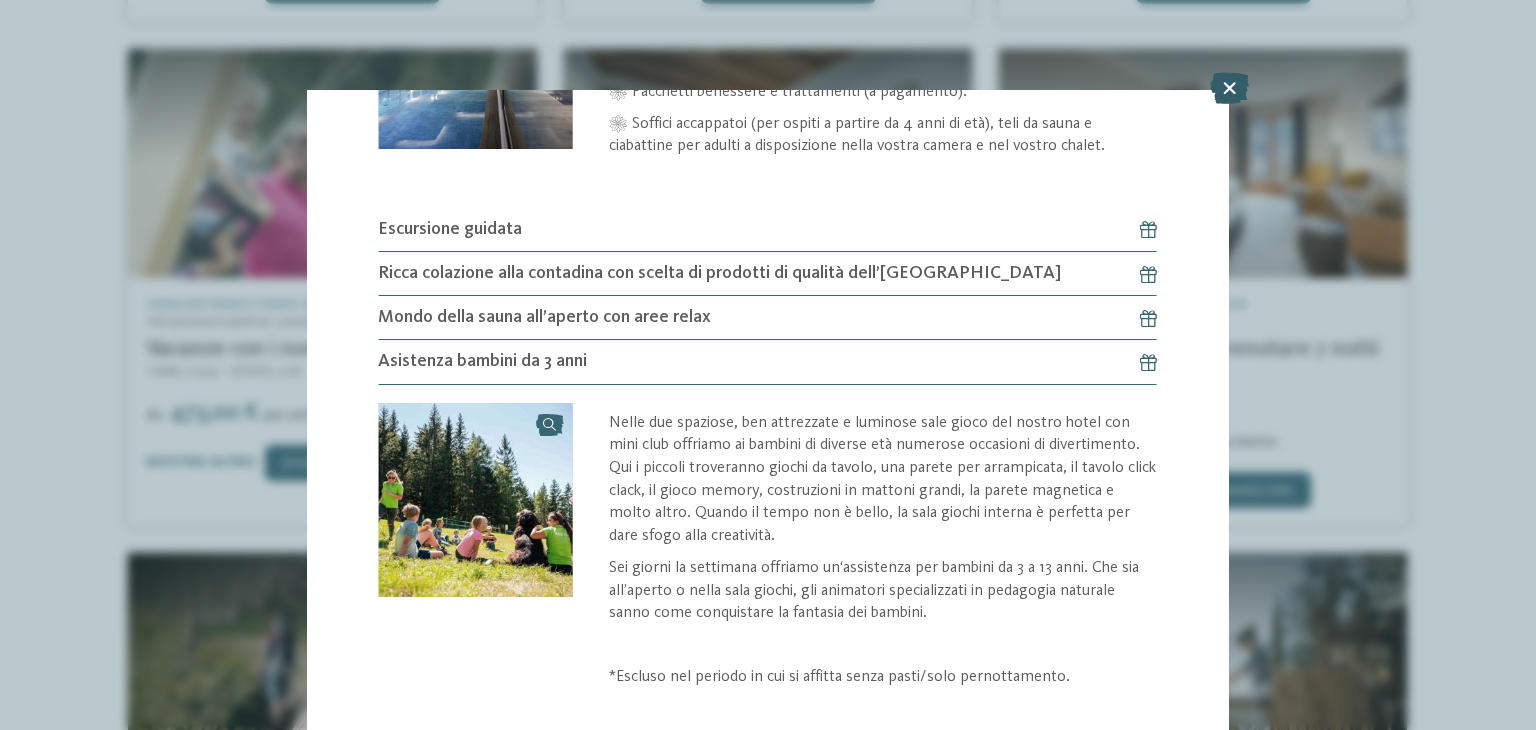 click at bounding box center [1229, 88] 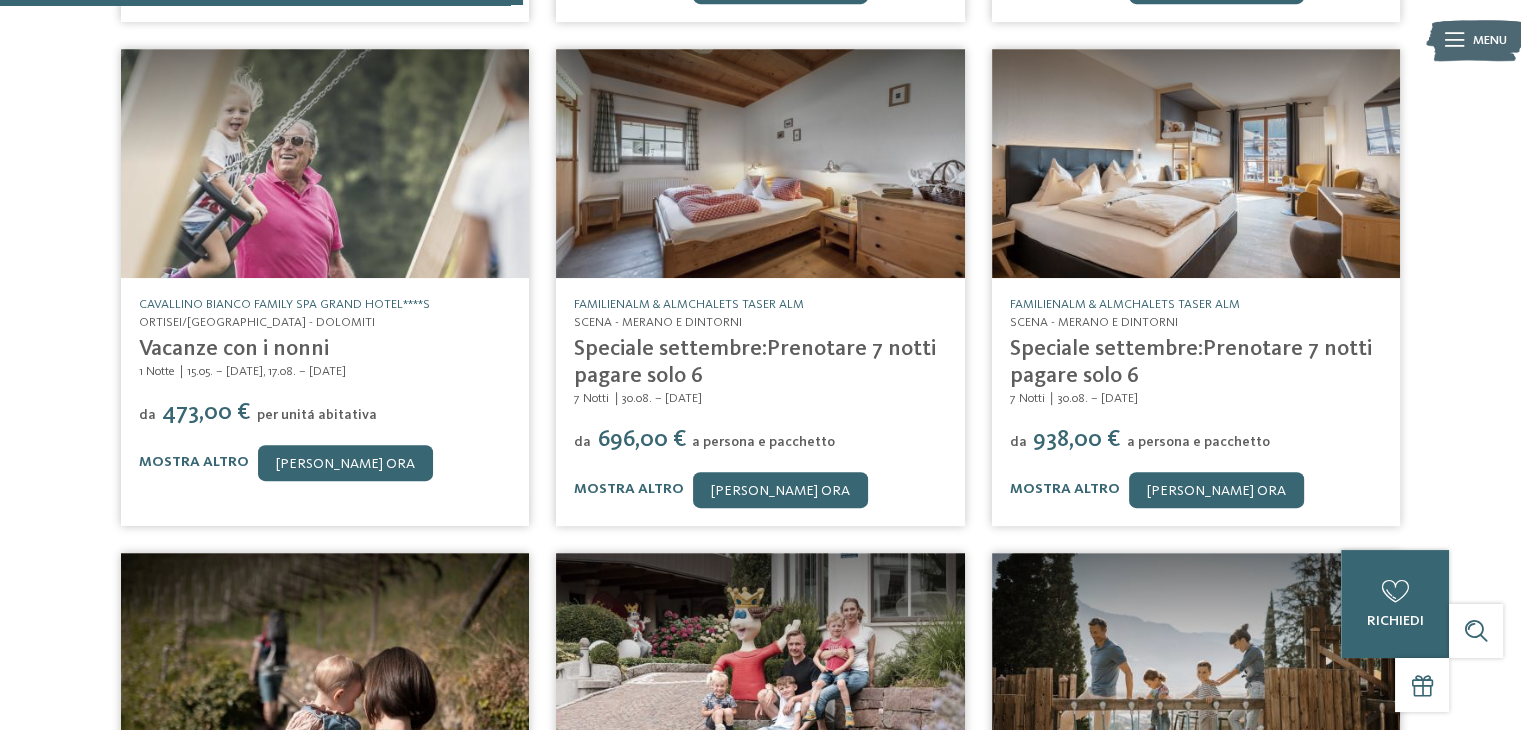 click on "Speciale settembre:Prenotare 7 notti pagare solo 6" at bounding box center [760, 363] 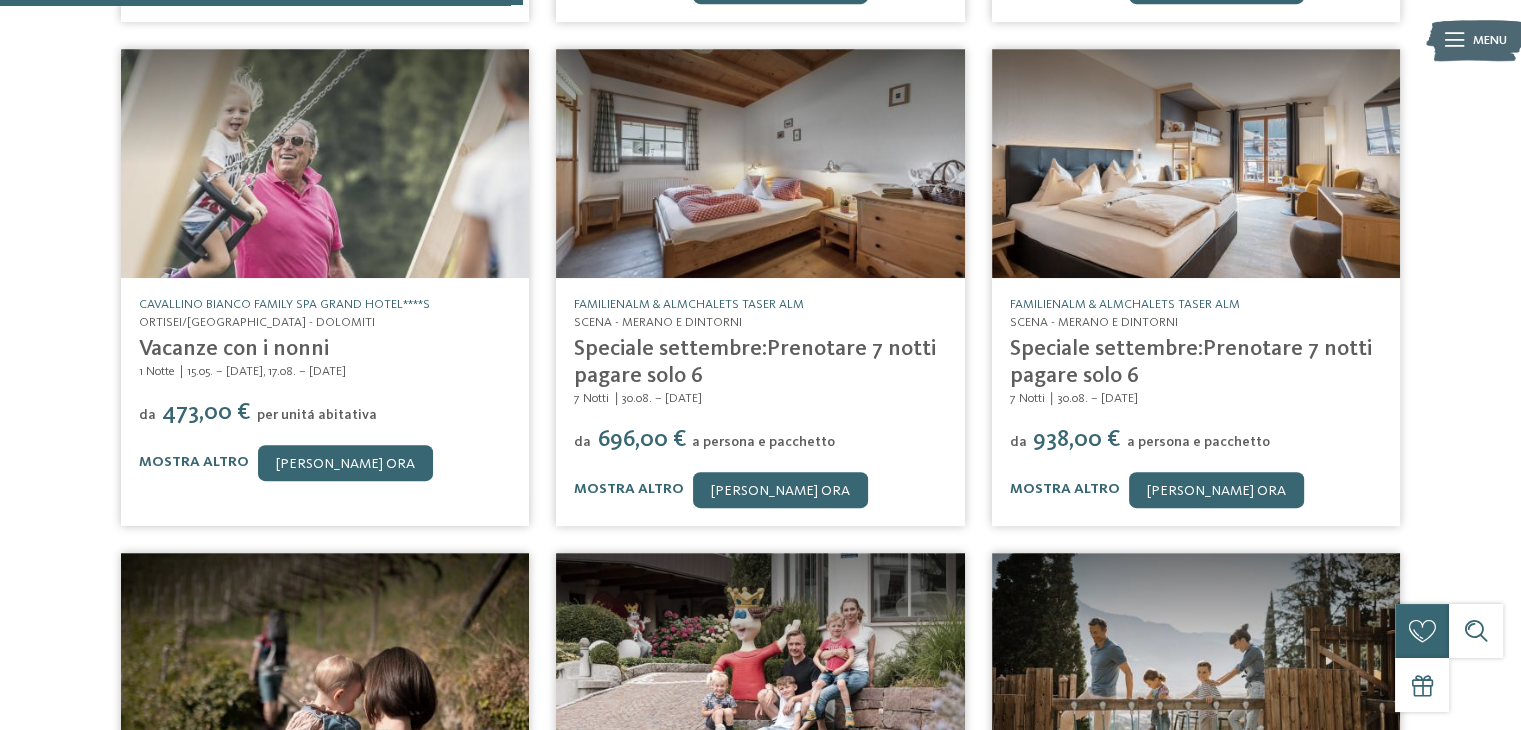 click on "Speciale settembre:Prenotare 7 notti pagare solo 6" at bounding box center (755, 362) 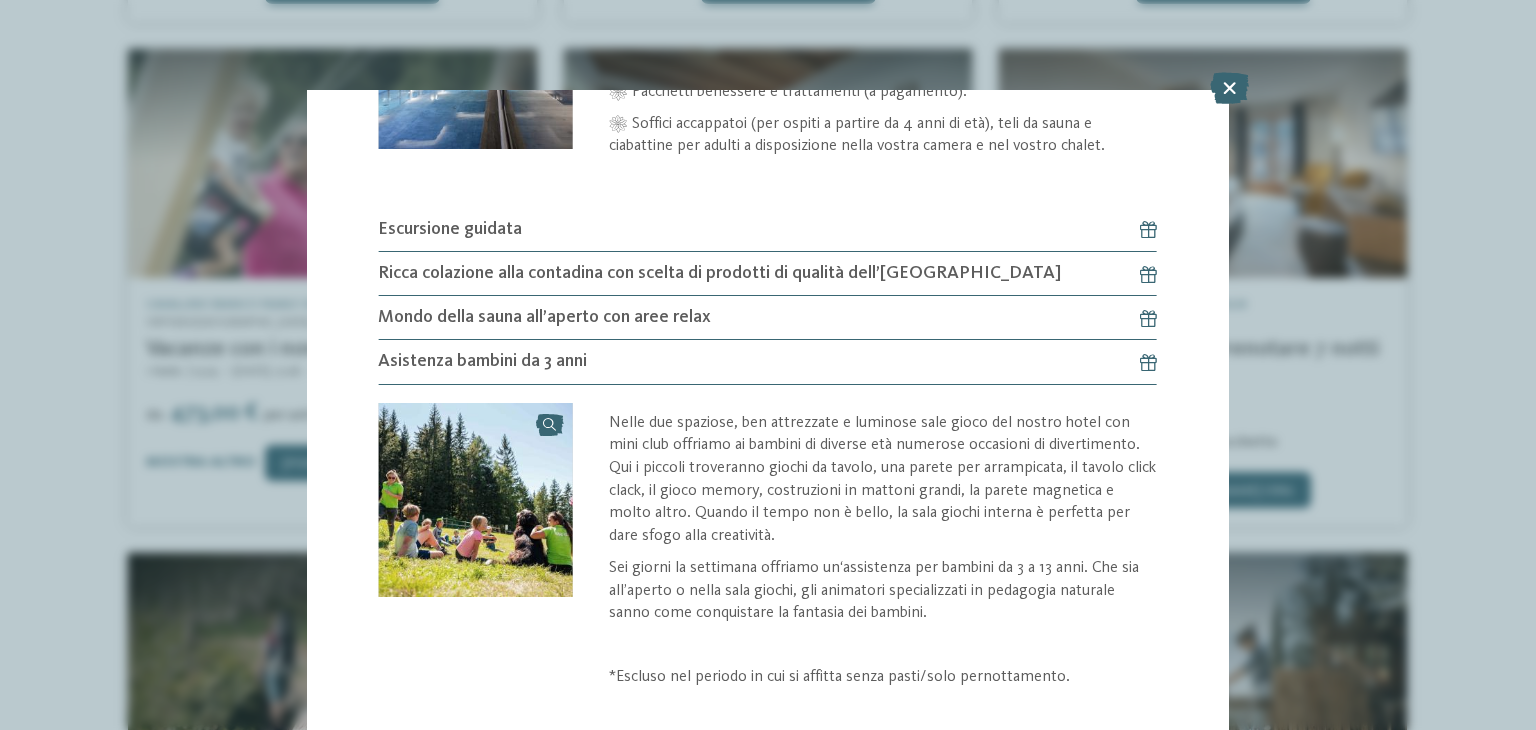 scroll, scrollTop: 559, scrollLeft: 0, axis: vertical 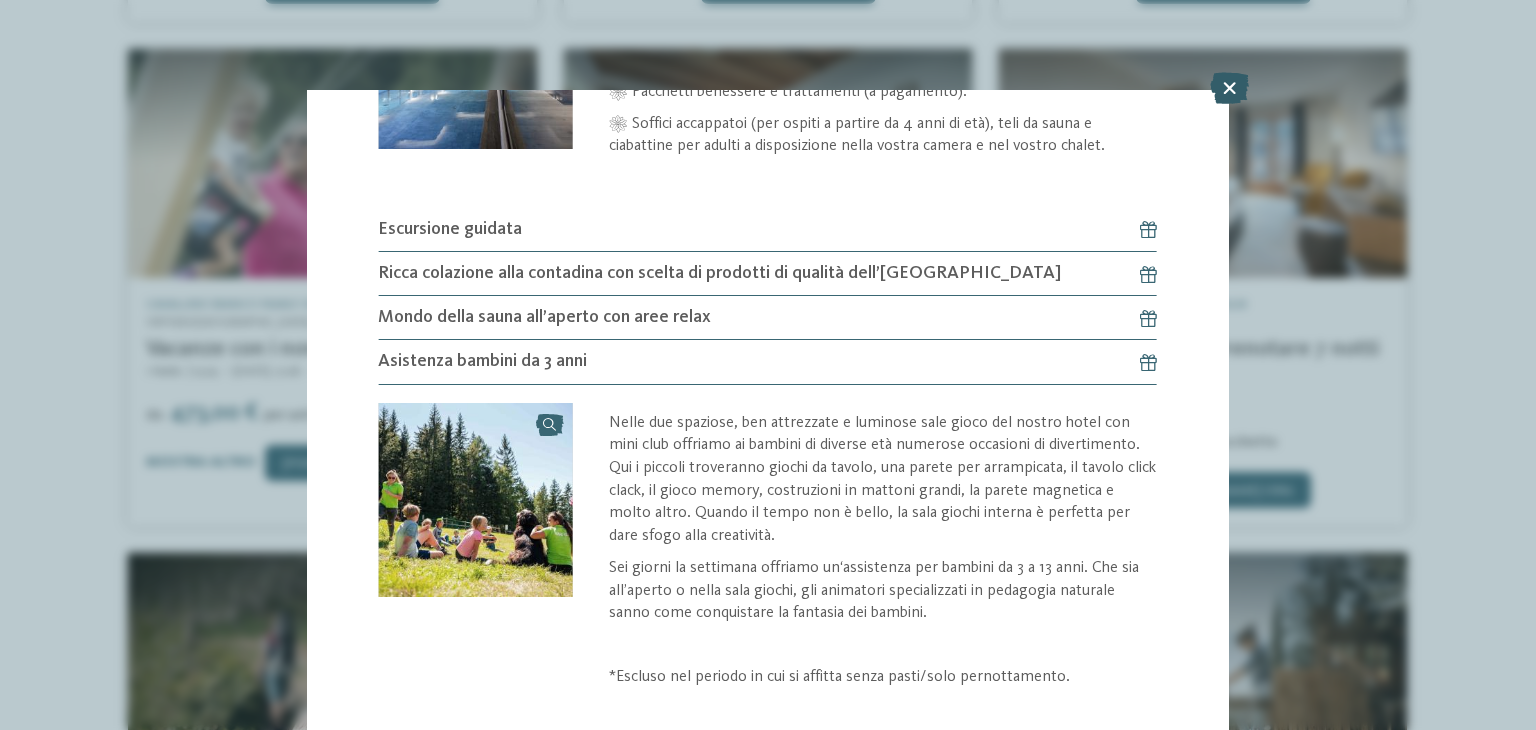 click at bounding box center (1229, 88) 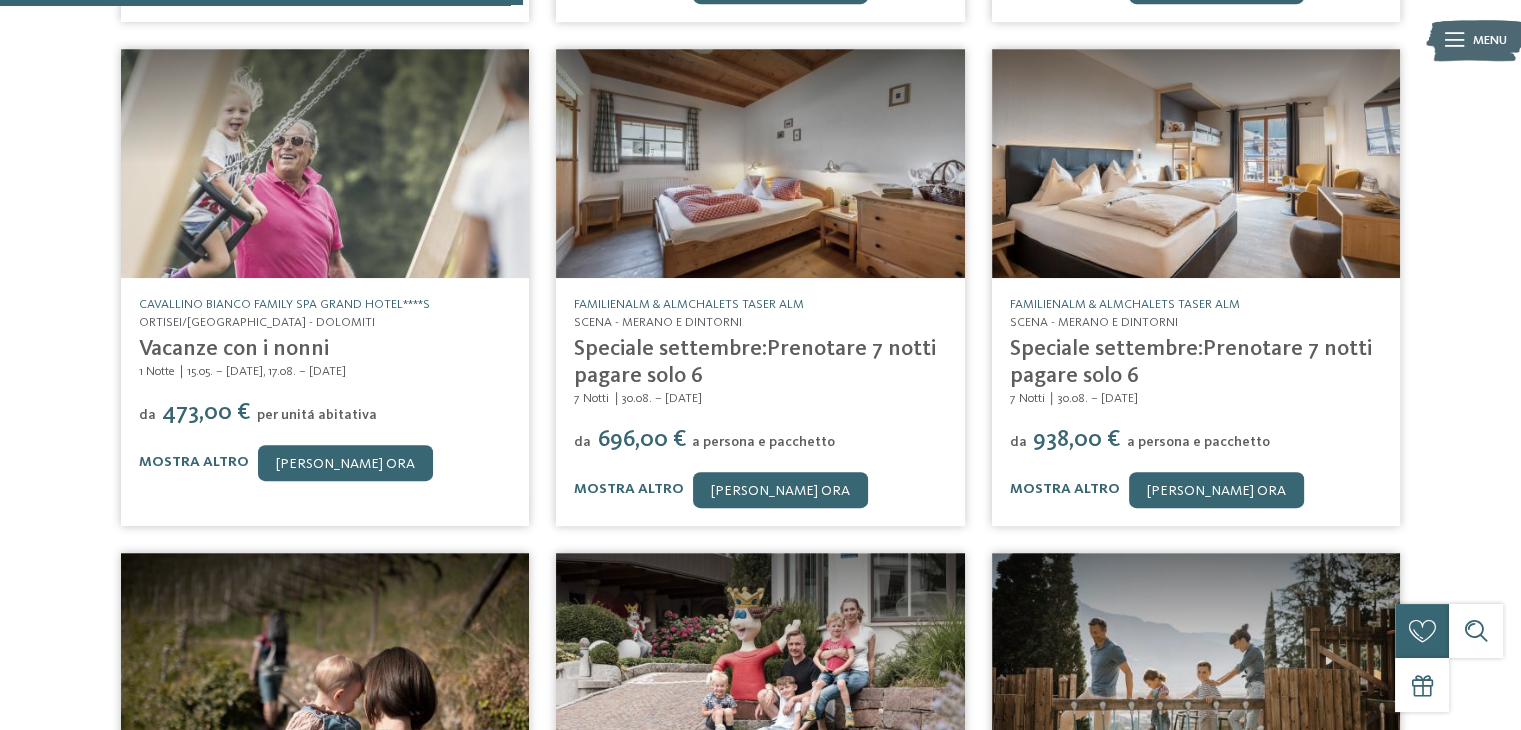 click at bounding box center (1196, 164) 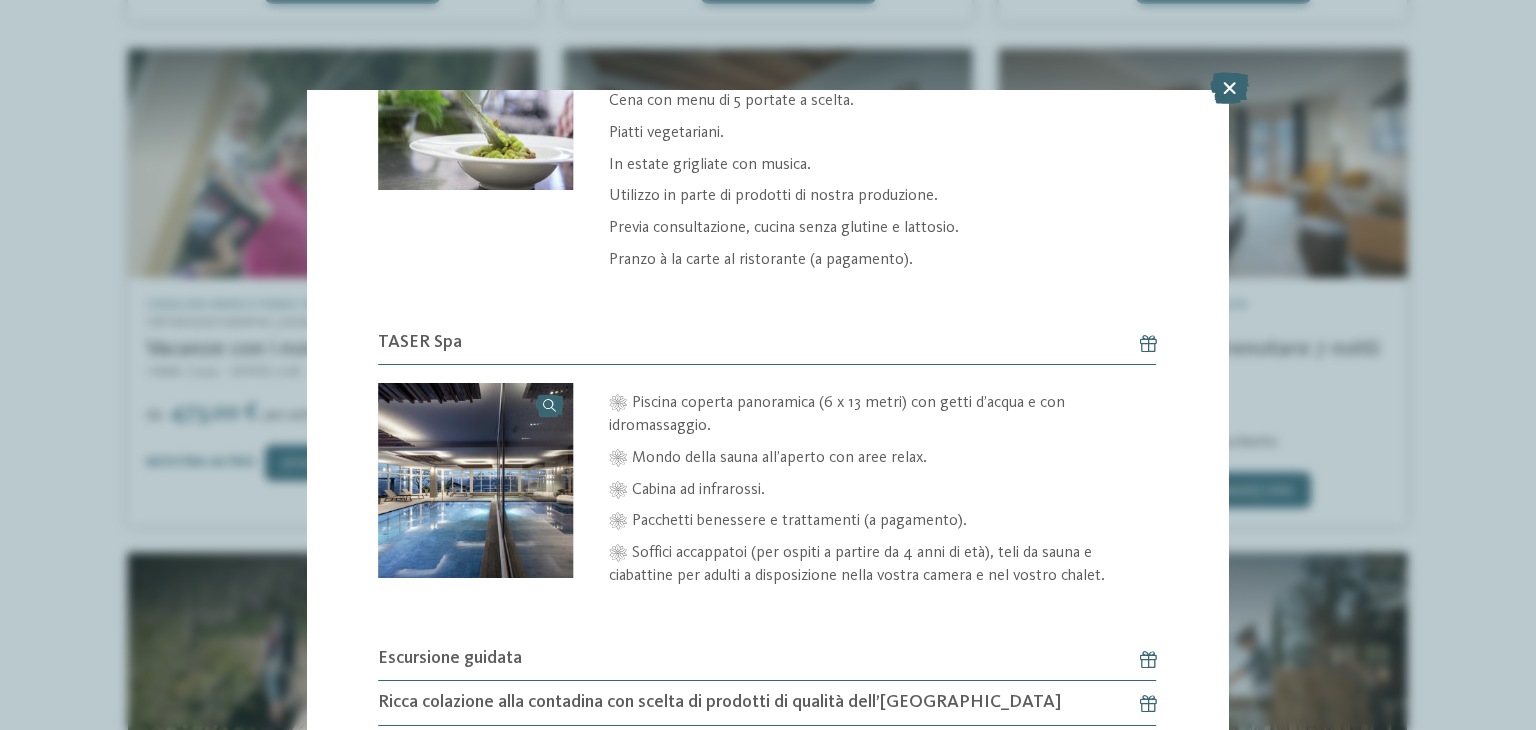 click on "Una situazione vantaggiosa per tutti: potete trascorrere una vacanza impagabile in montagna risparmiando poco meno del 15%, il che significa un giorno gratis per sette notti. [PERSON_NAME] giornate indimenticabili alla Taseralm dopo un'escursione con la padrona di casa, guida escursionistica, o dopo una sessione di yoga in mezzo alla natura incontaminata sulla nostra piattaforma nel bosco o semplicemente rilassatevi in una delle nostre sale relax dopo una sessione di sauna.
Servizi inclusi" at bounding box center [767, 54] 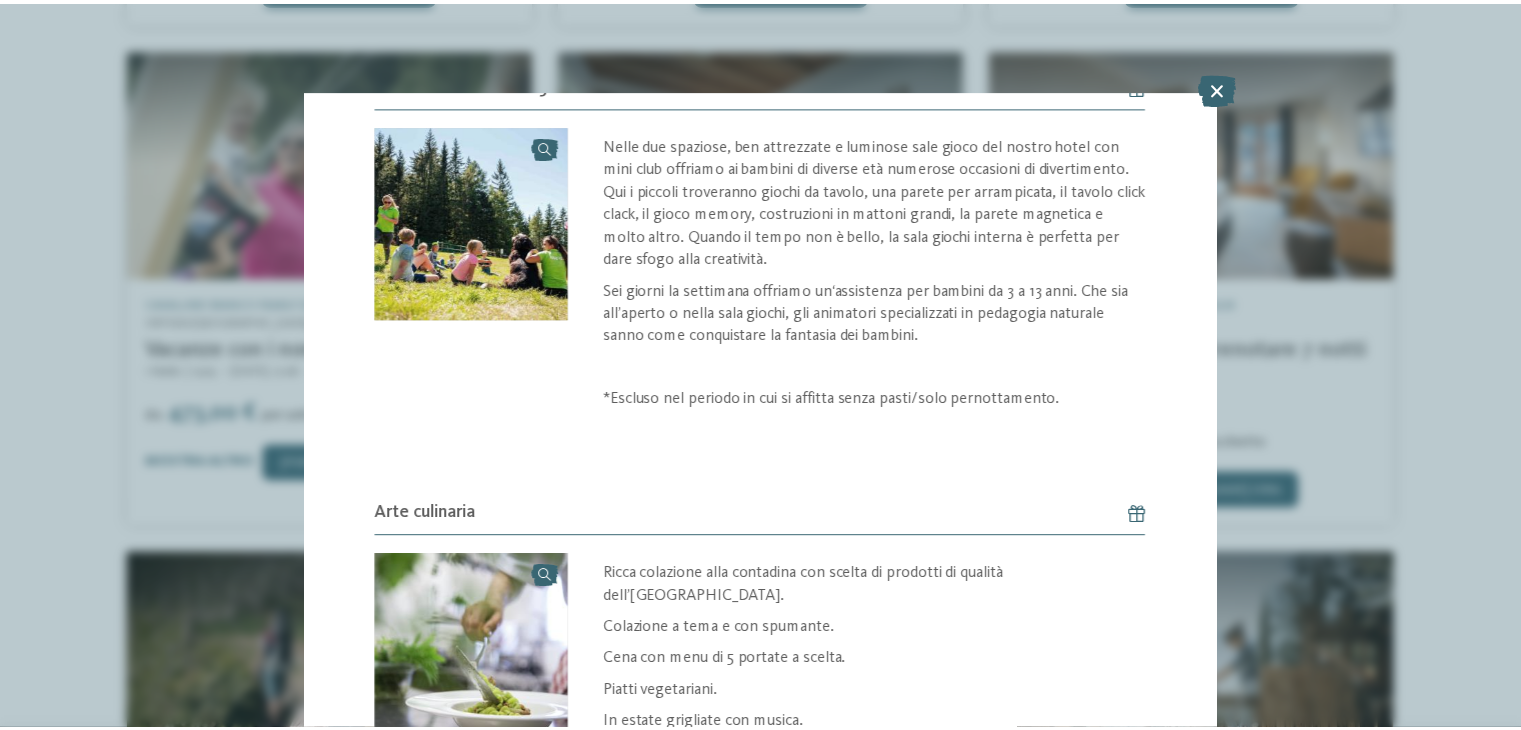 scroll, scrollTop: 0, scrollLeft: 0, axis: both 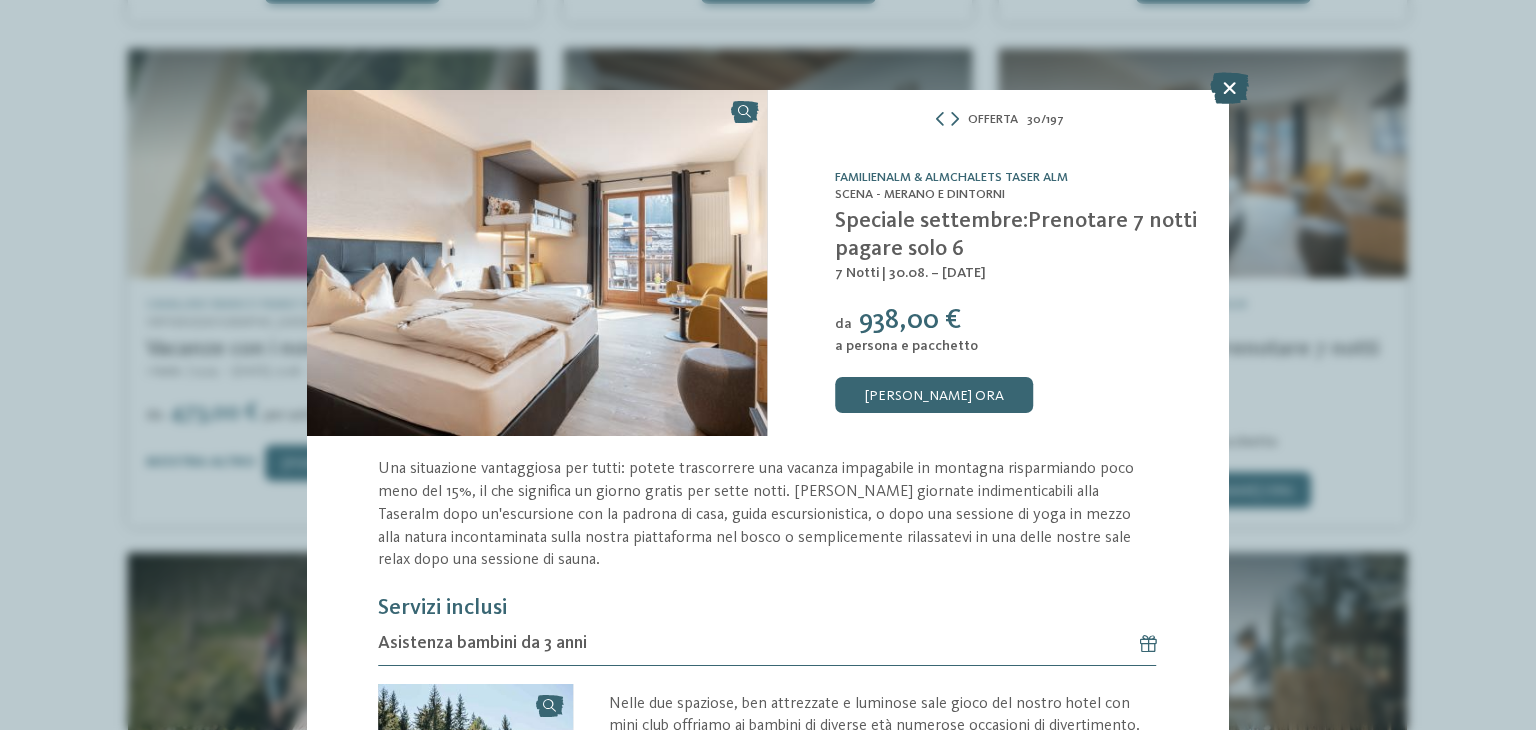 click at bounding box center (1229, 88) 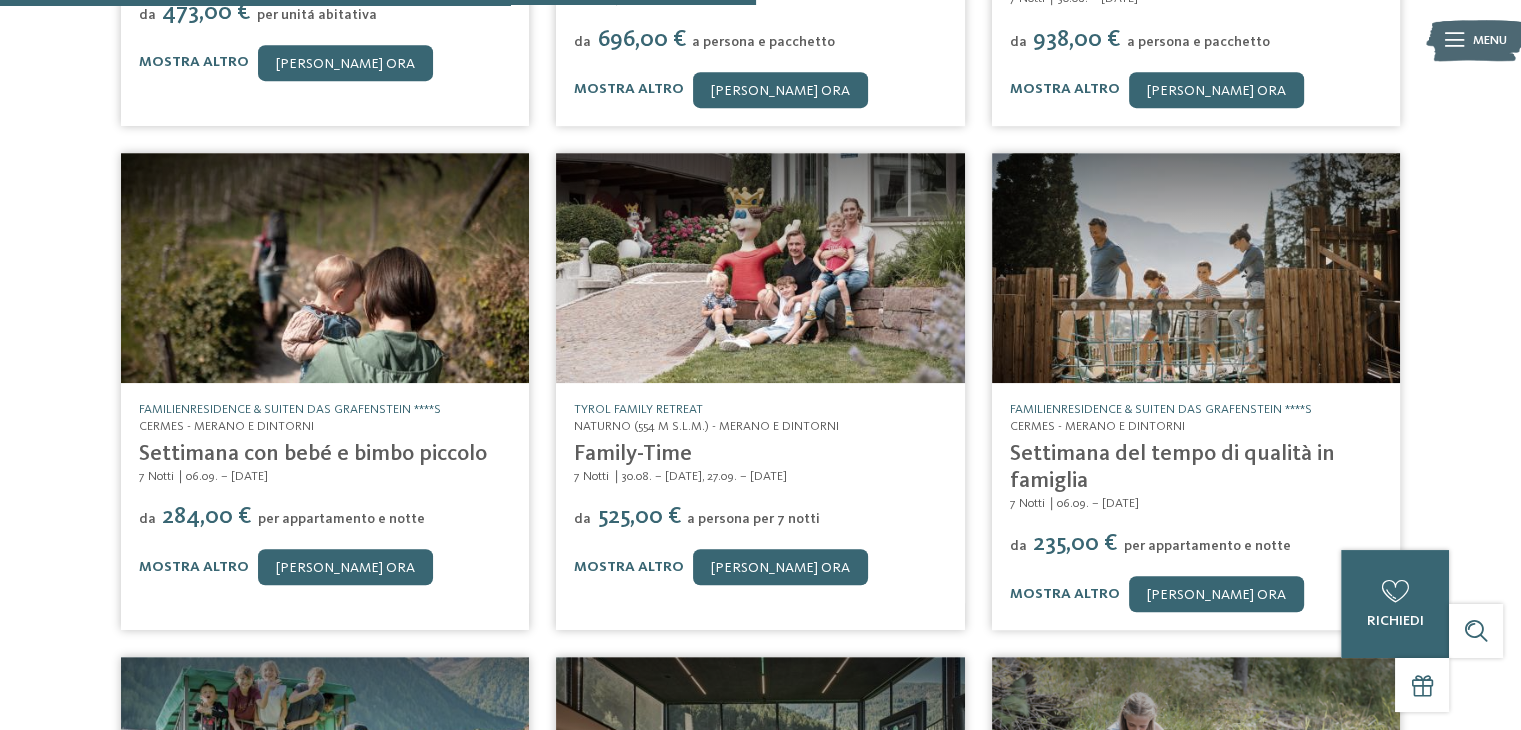 scroll, scrollTop: 2044, scrollLeft: 0, axis: vertical 